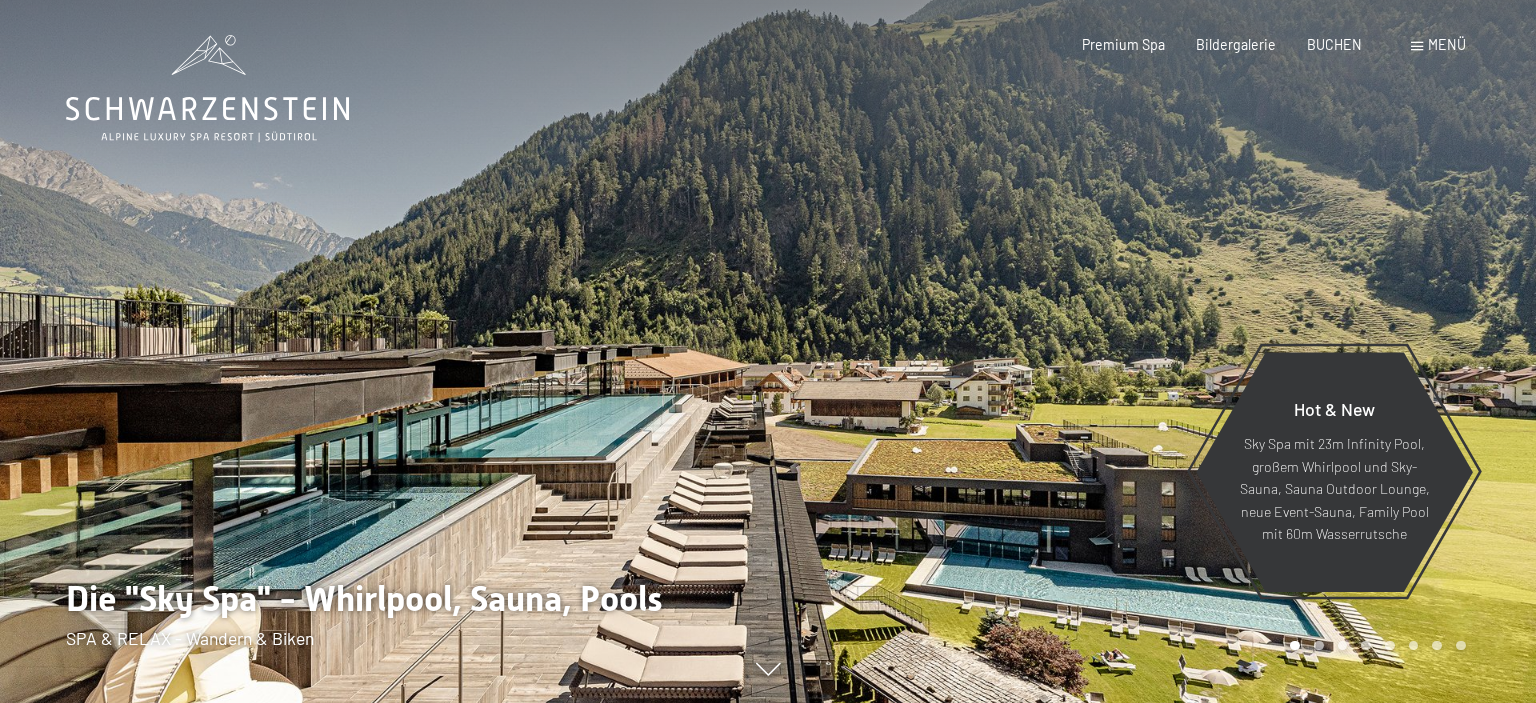 scroll, scrollTop: 0, scrollLeft: 0, axis: both 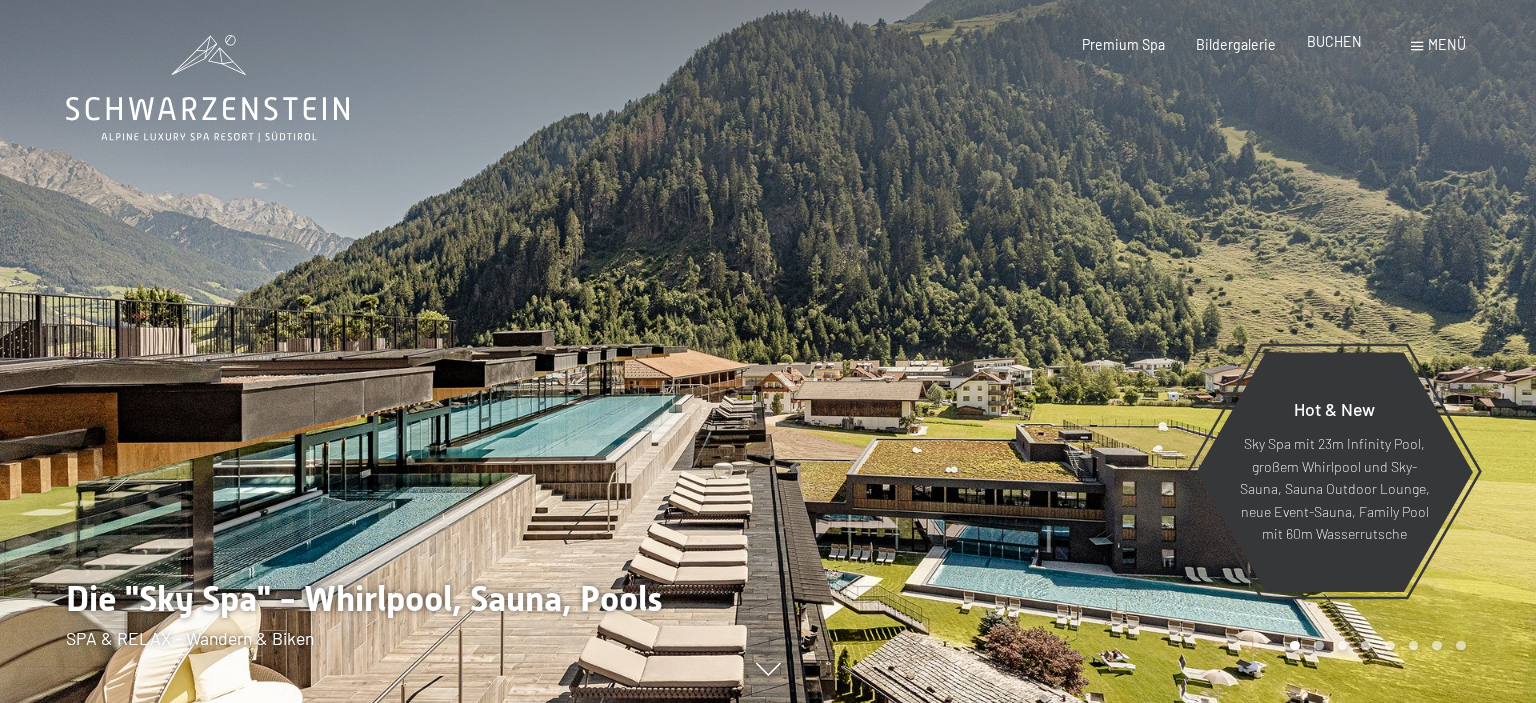click on "BUCHEN" at bounding box center (1334, 41) 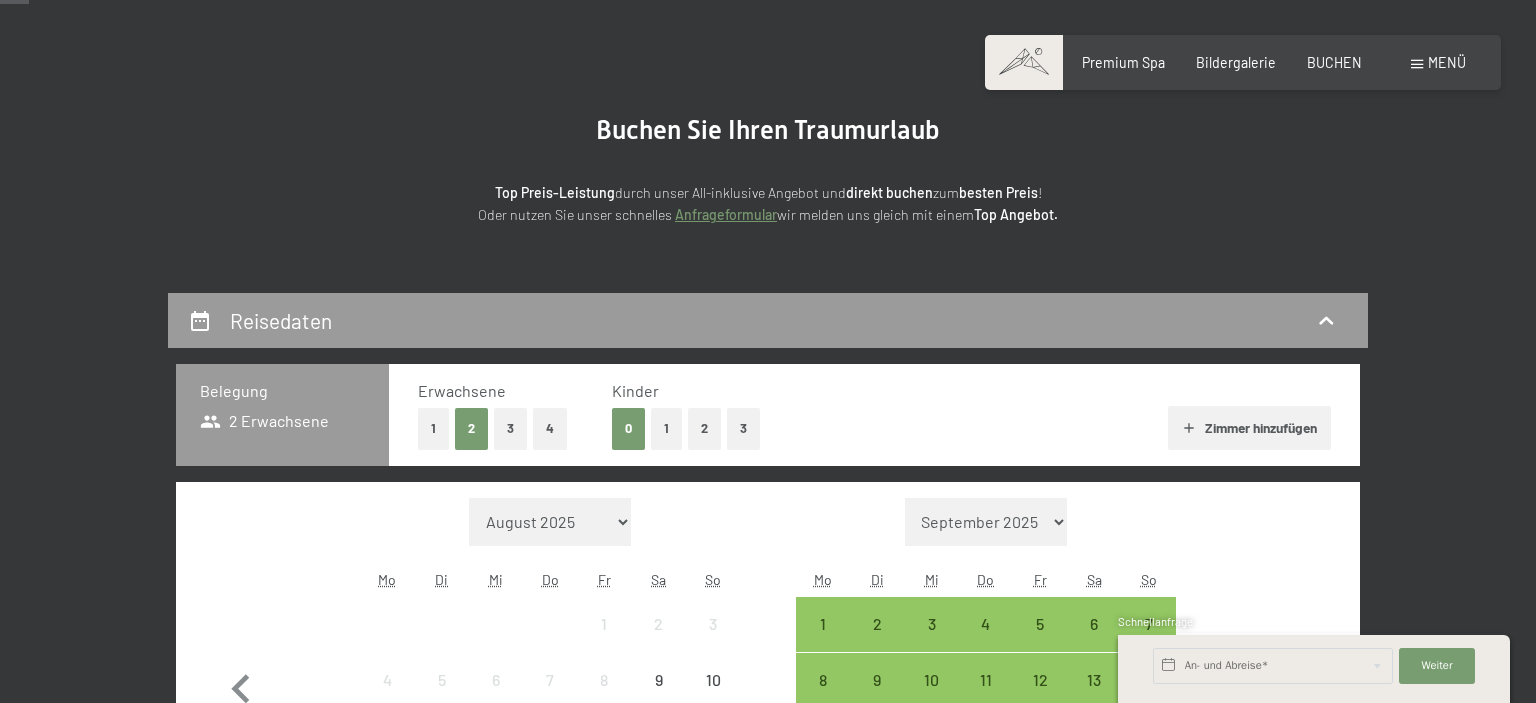 scroll, scrollTop: 128, scrollLeft: 0, axis: vertical 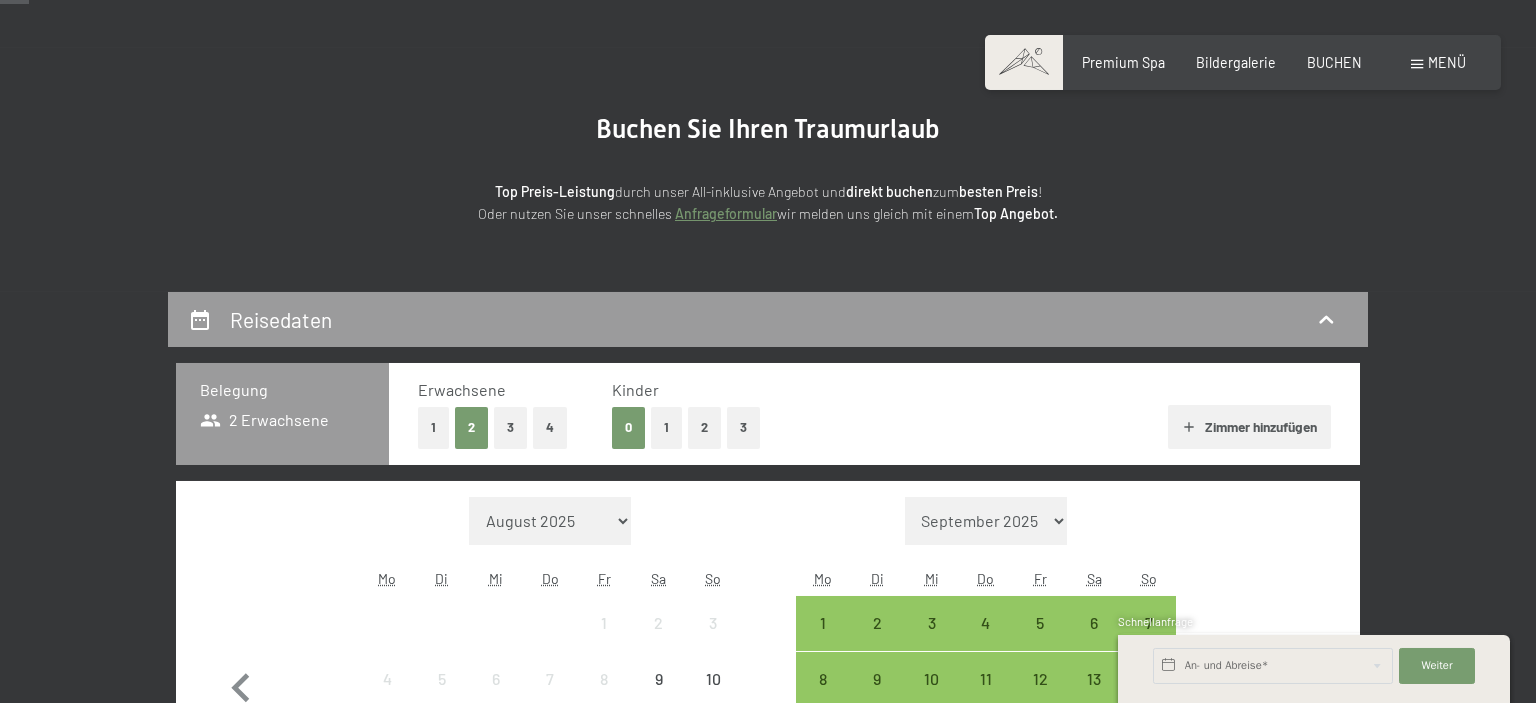 click on "1" at bounding box center (666, 427) 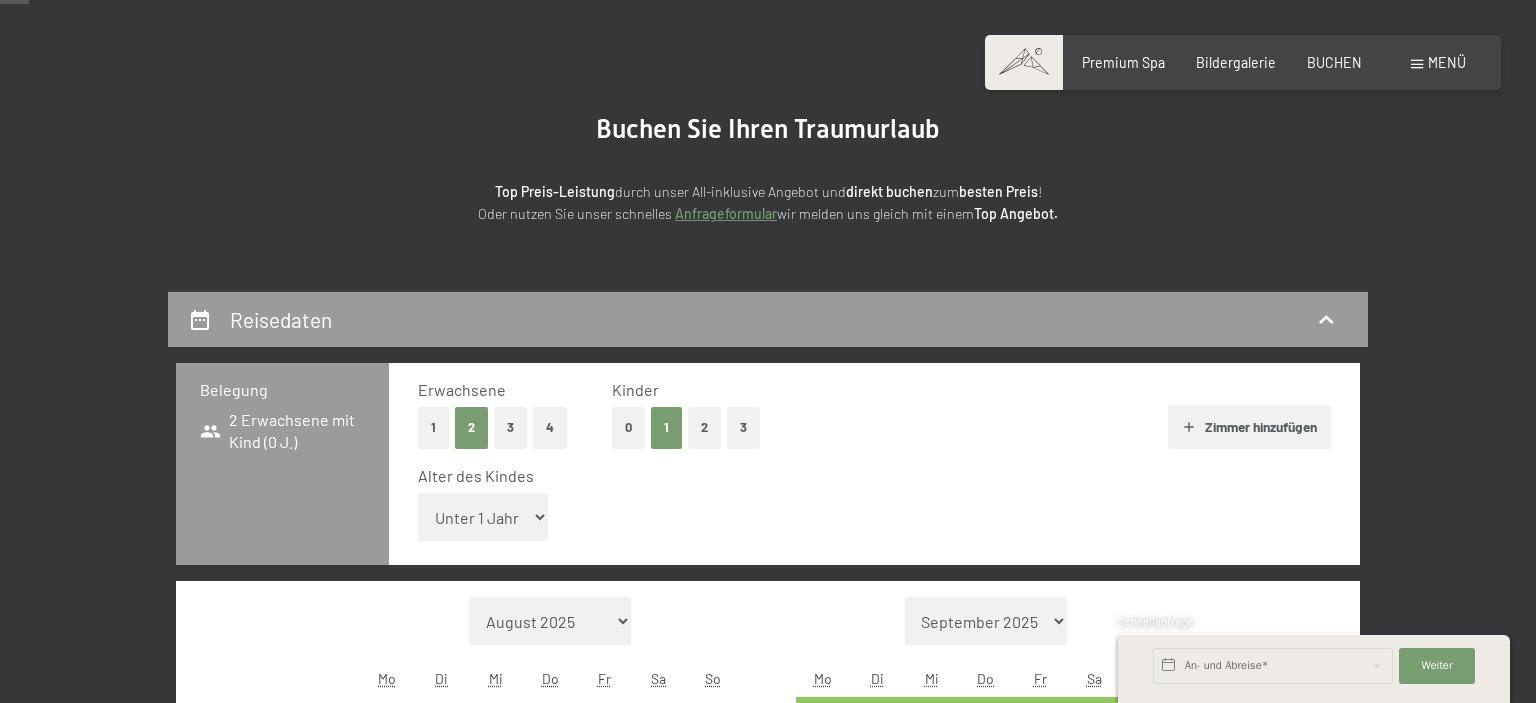select on "8" 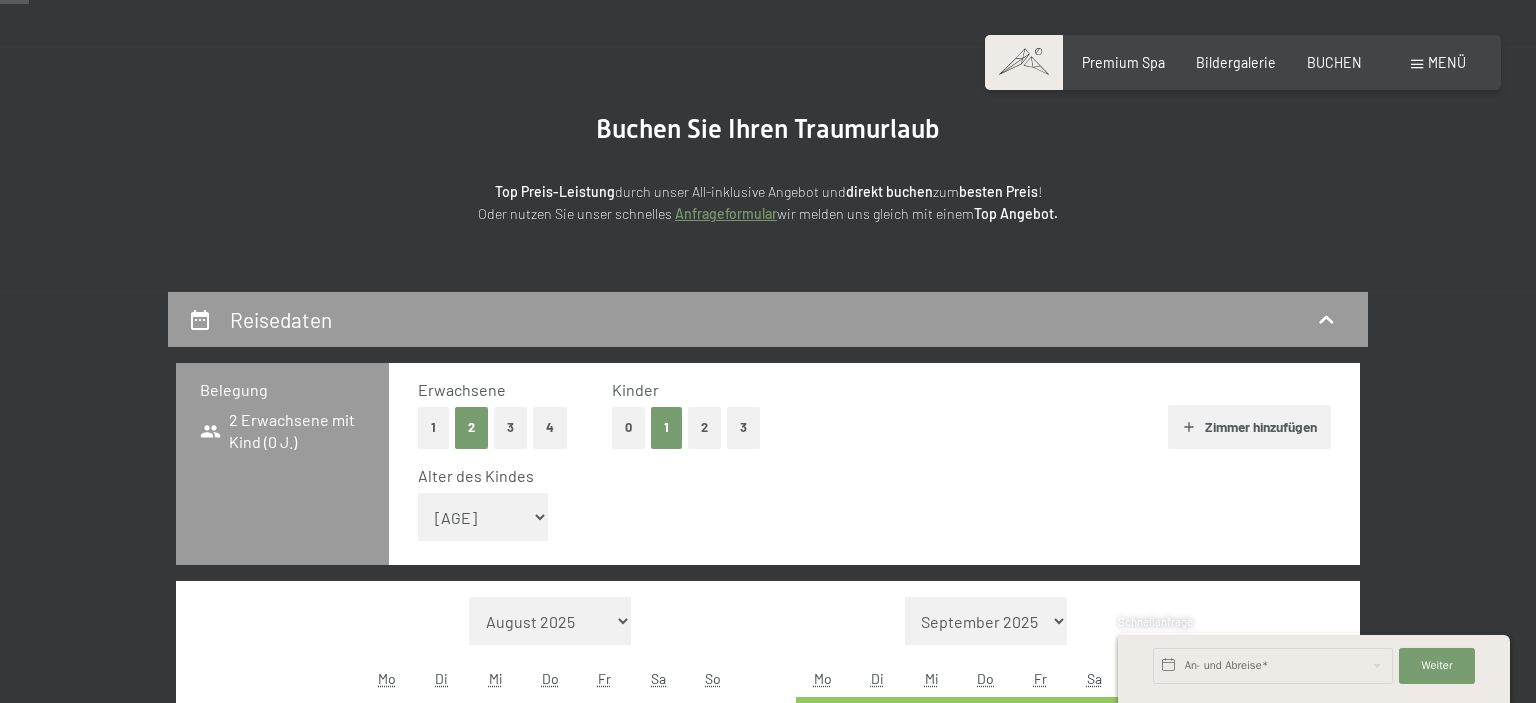 click on "[AGE]" at bounding box center [0, 0] 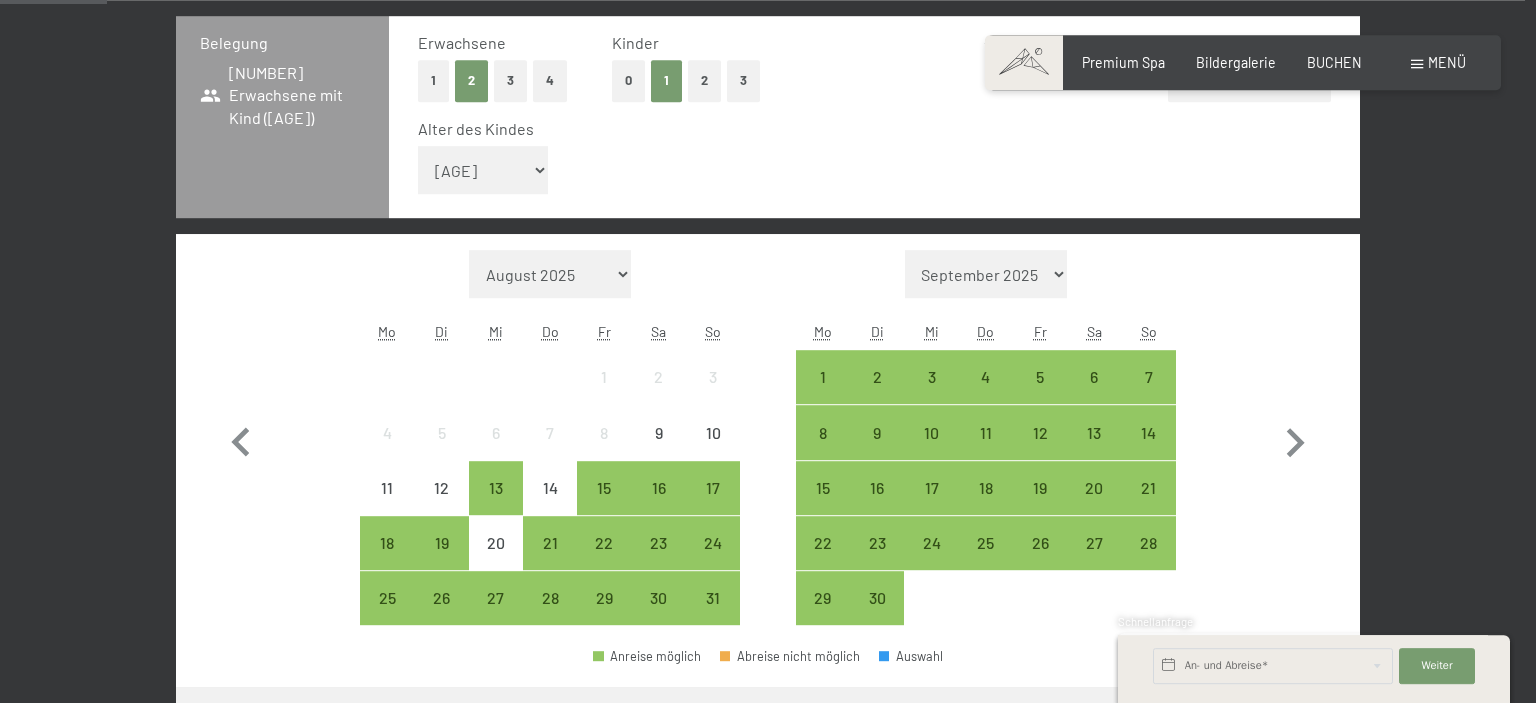 scroll, scrollTop: 476, scrollLeft: 0, axis: vertical 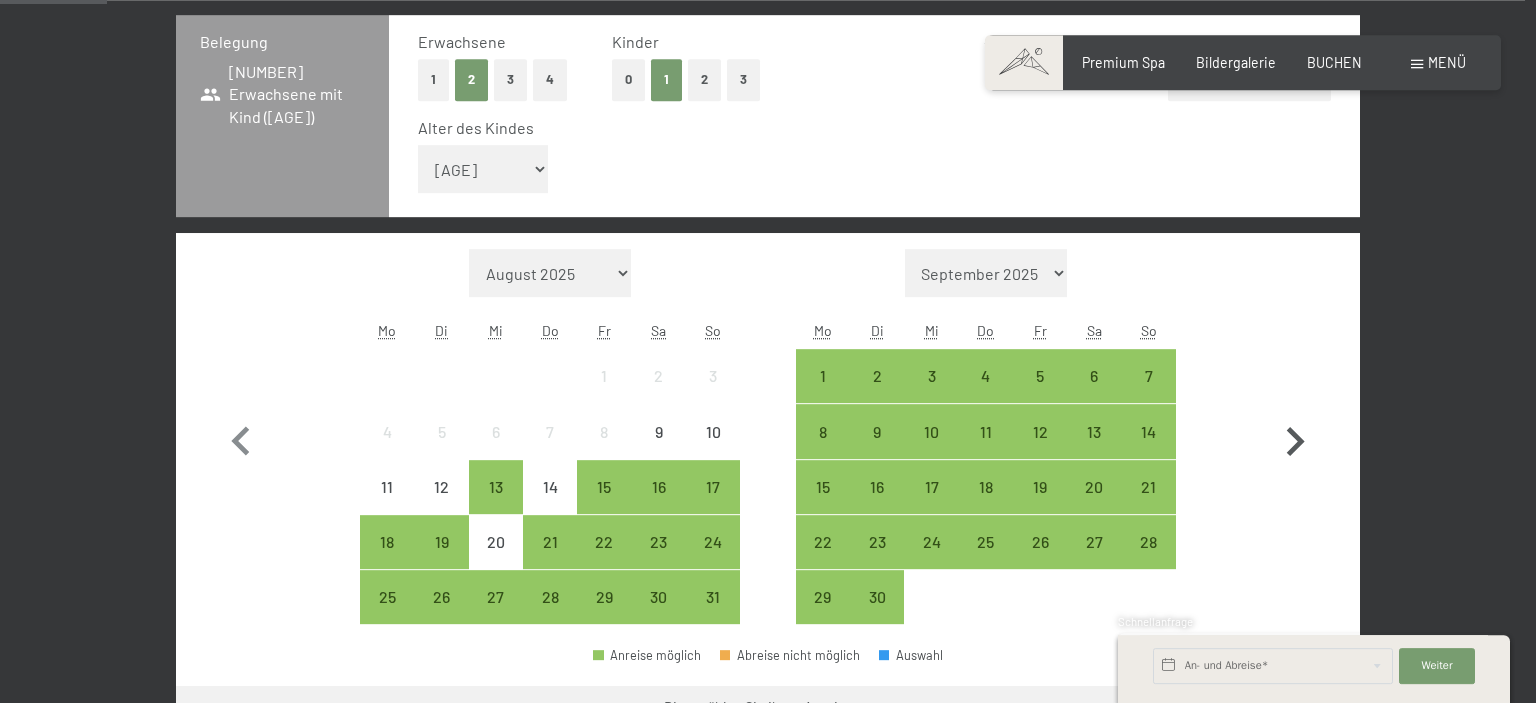 click 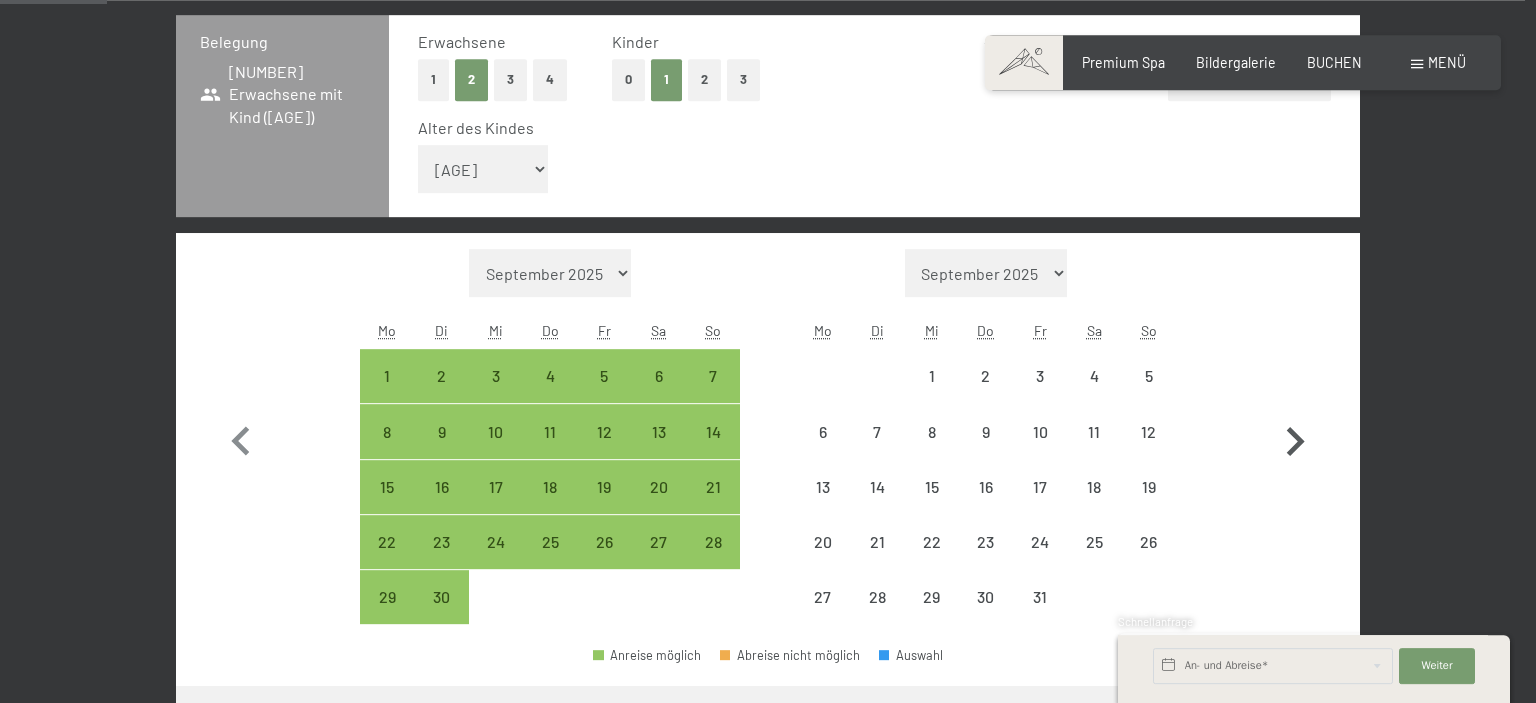 select on "2025-09-01" 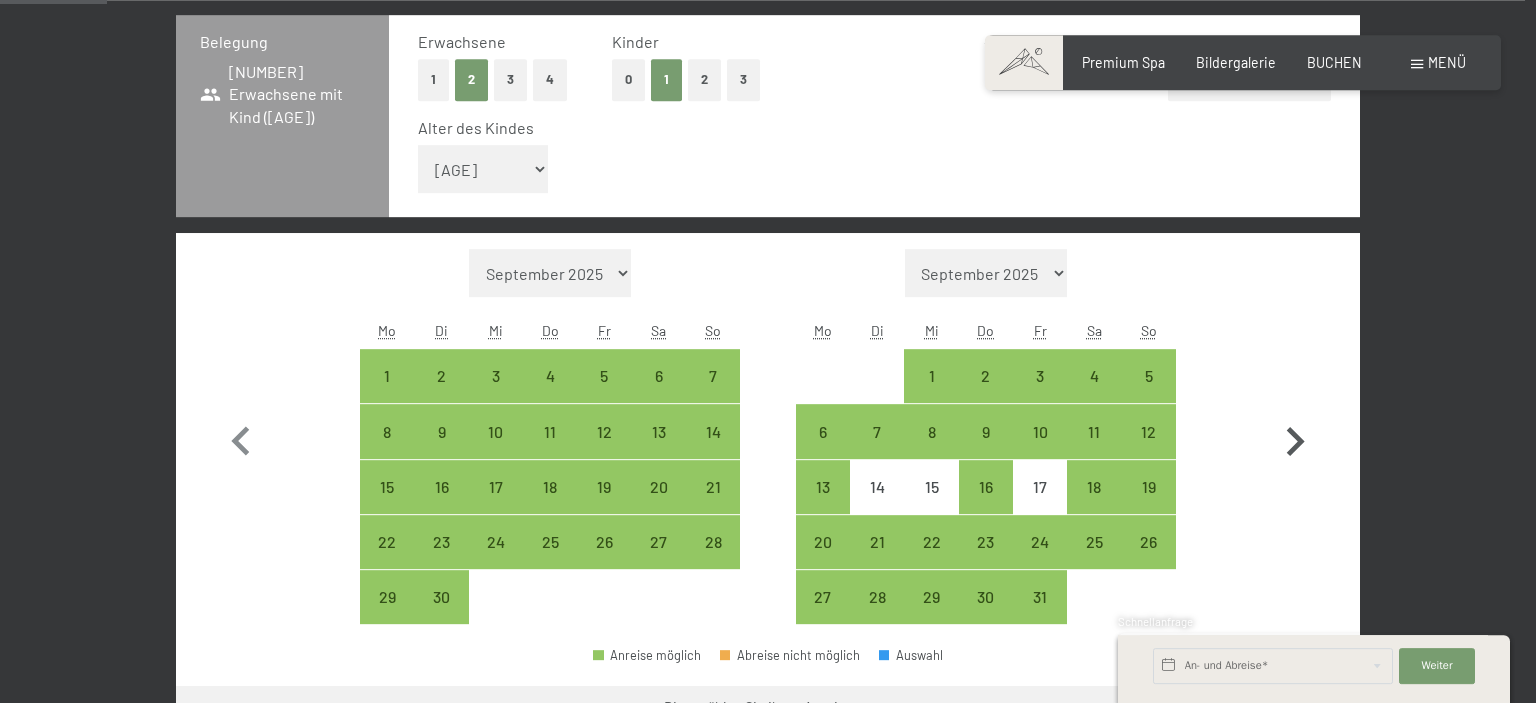 click 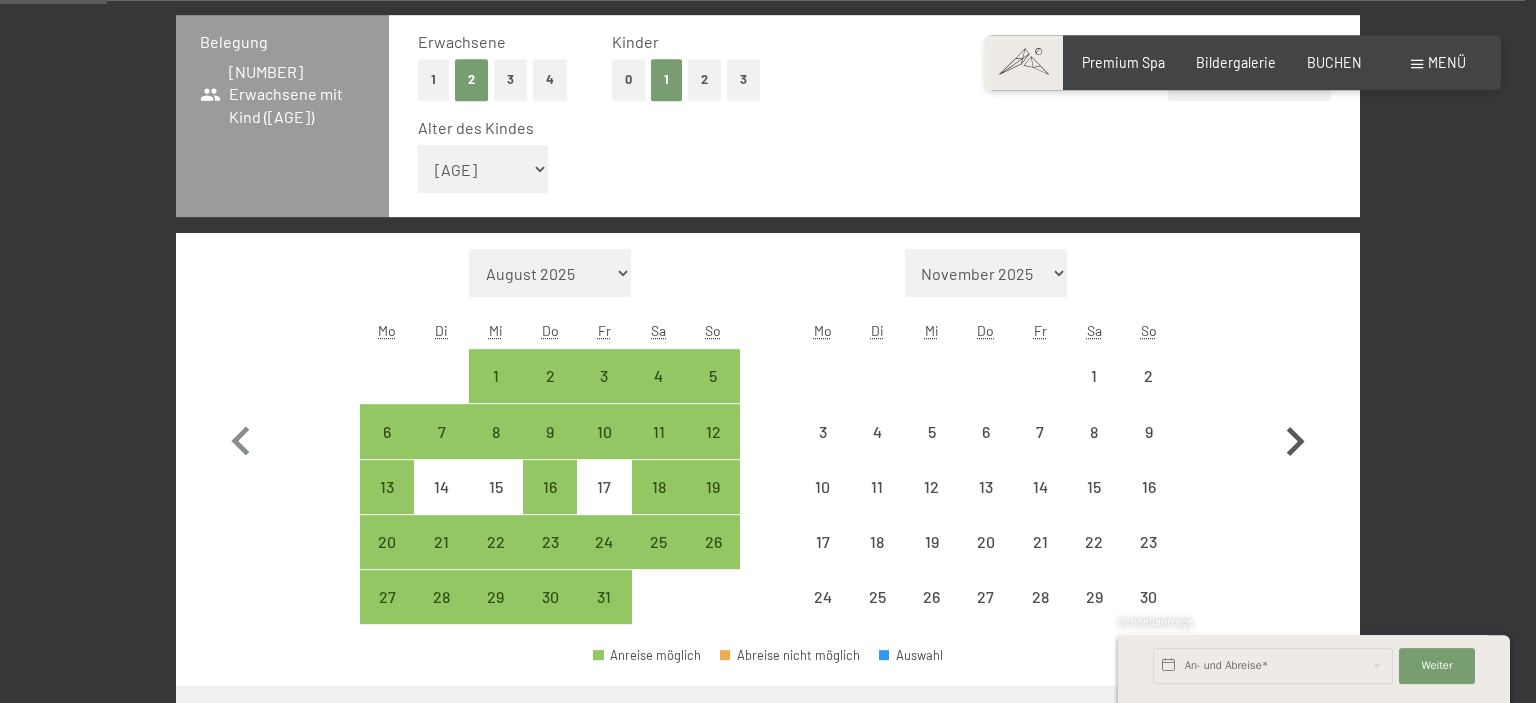 click 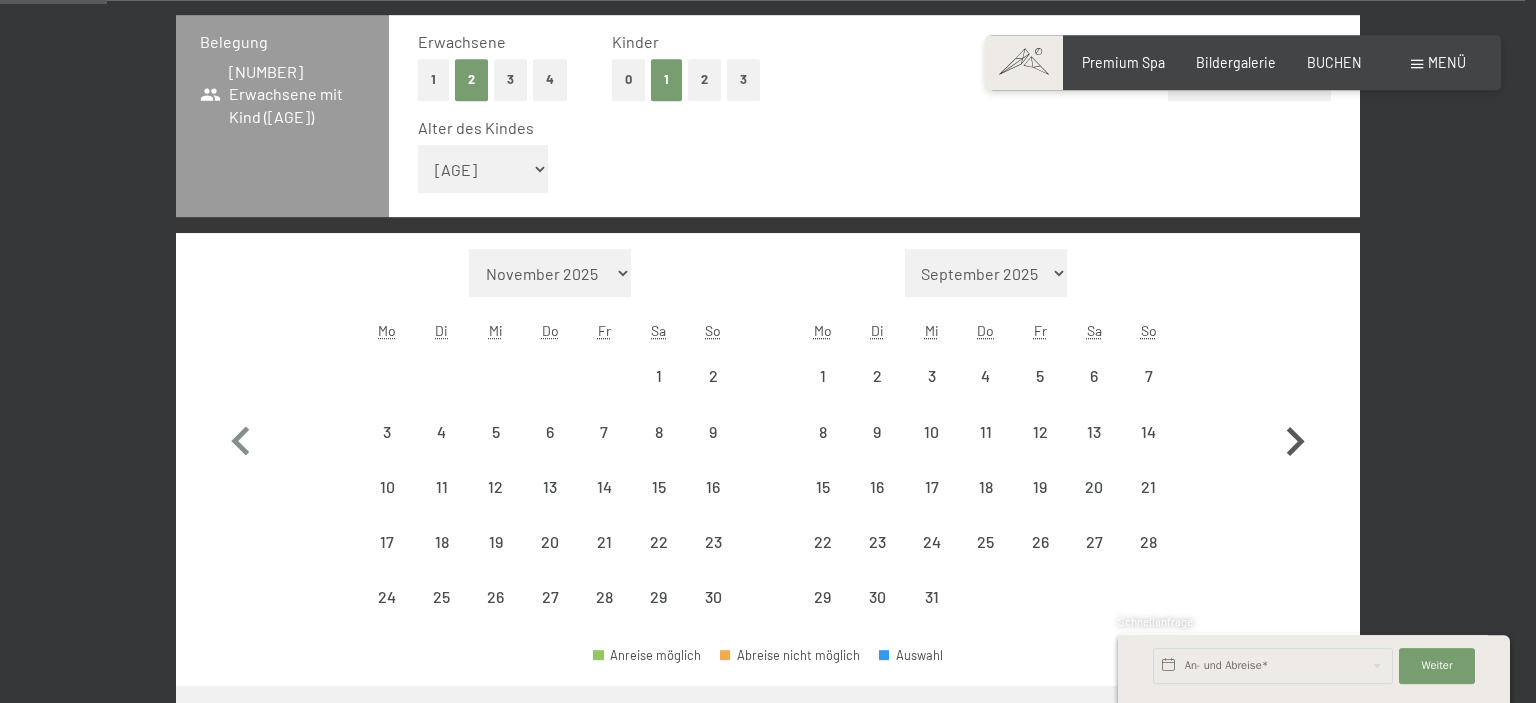 select on "2025-11-01" 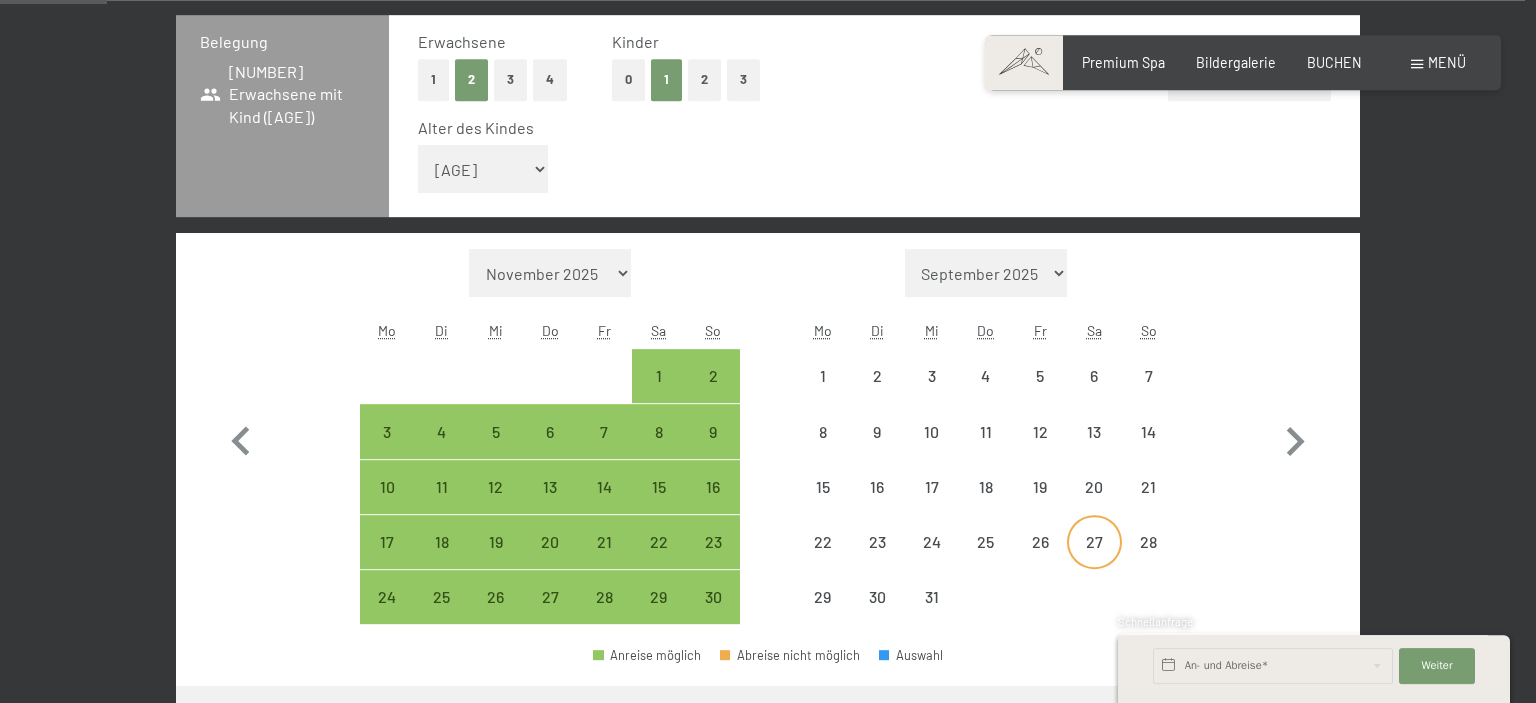 select on "2025-11-01" 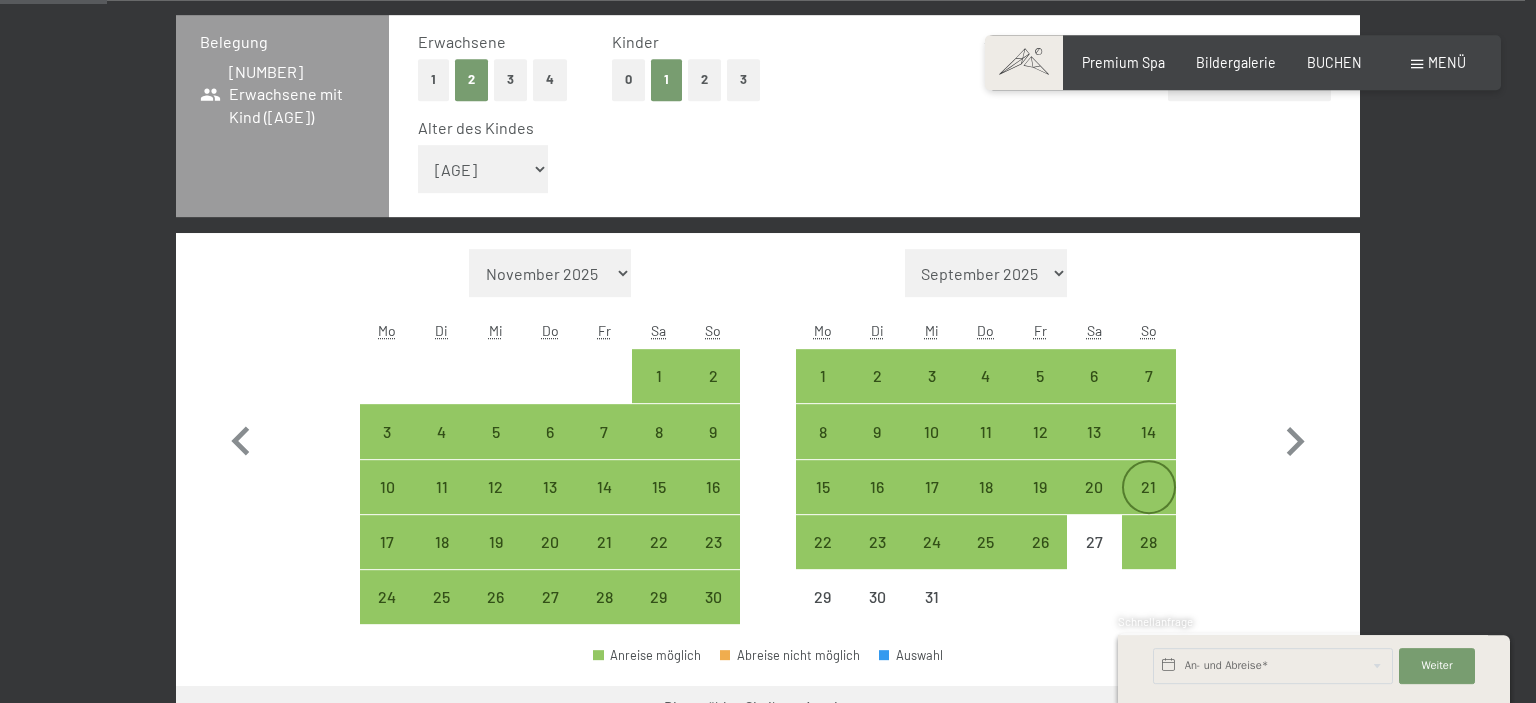click on "21" at bounding box center [1149, 504] 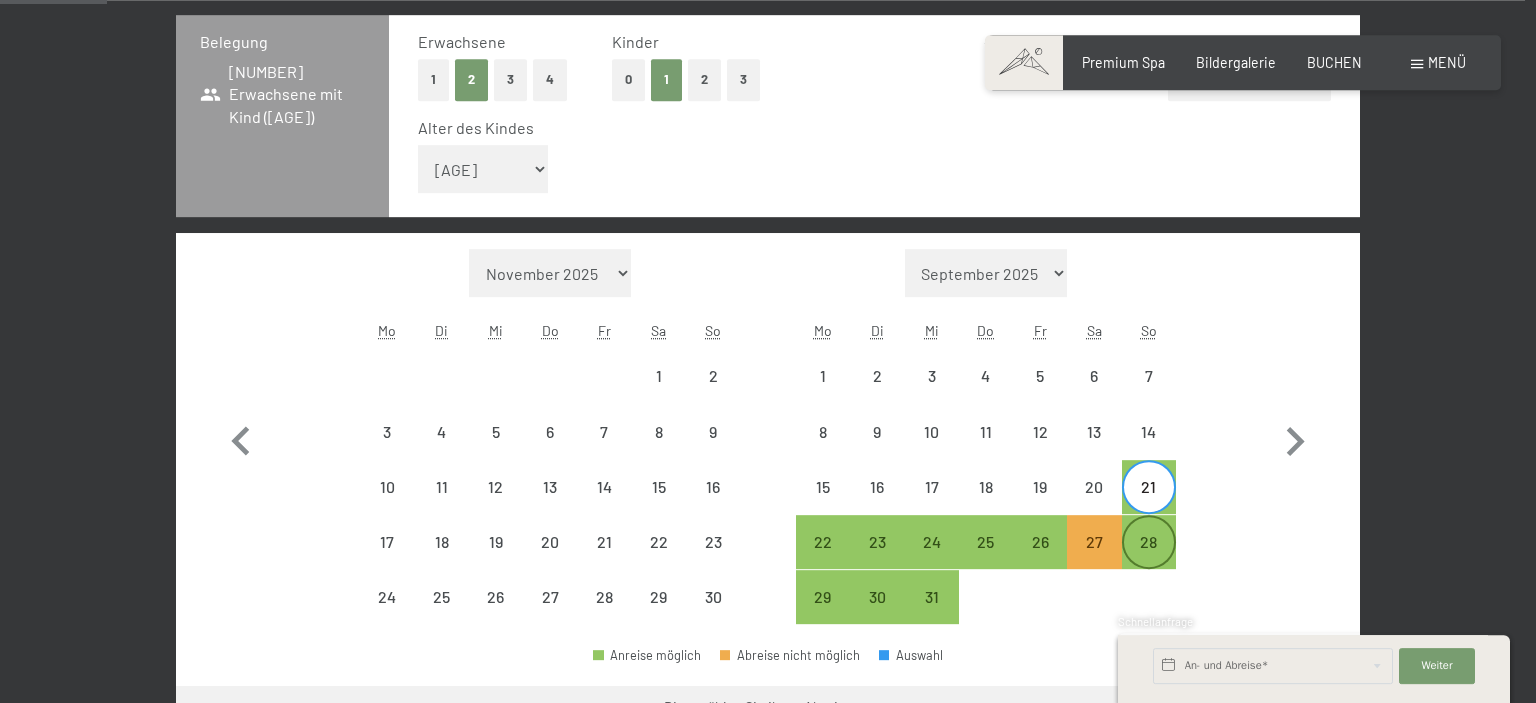 click on "28" at bounding box center (1149, 559) 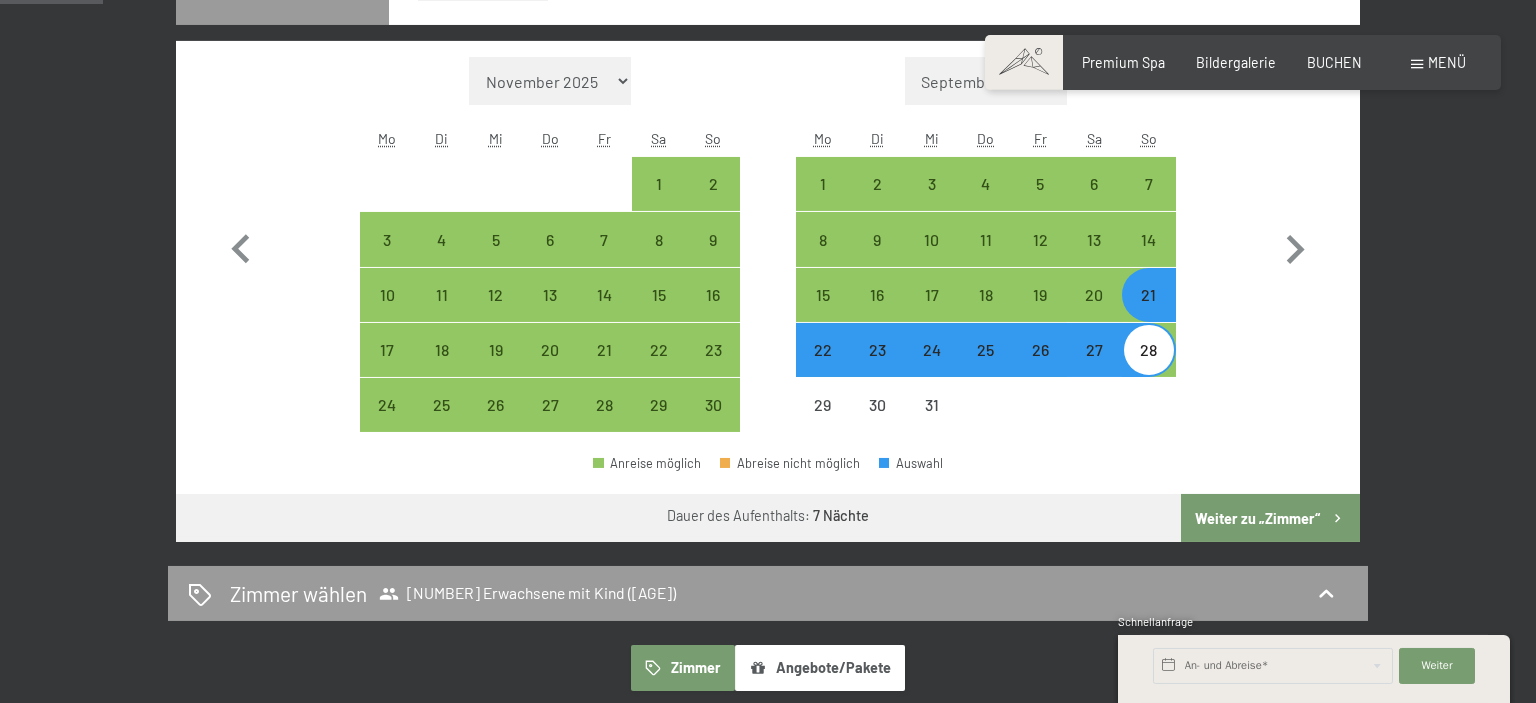 scroll, scrollTop: 669, scrollLeft: 0, axis: vertical 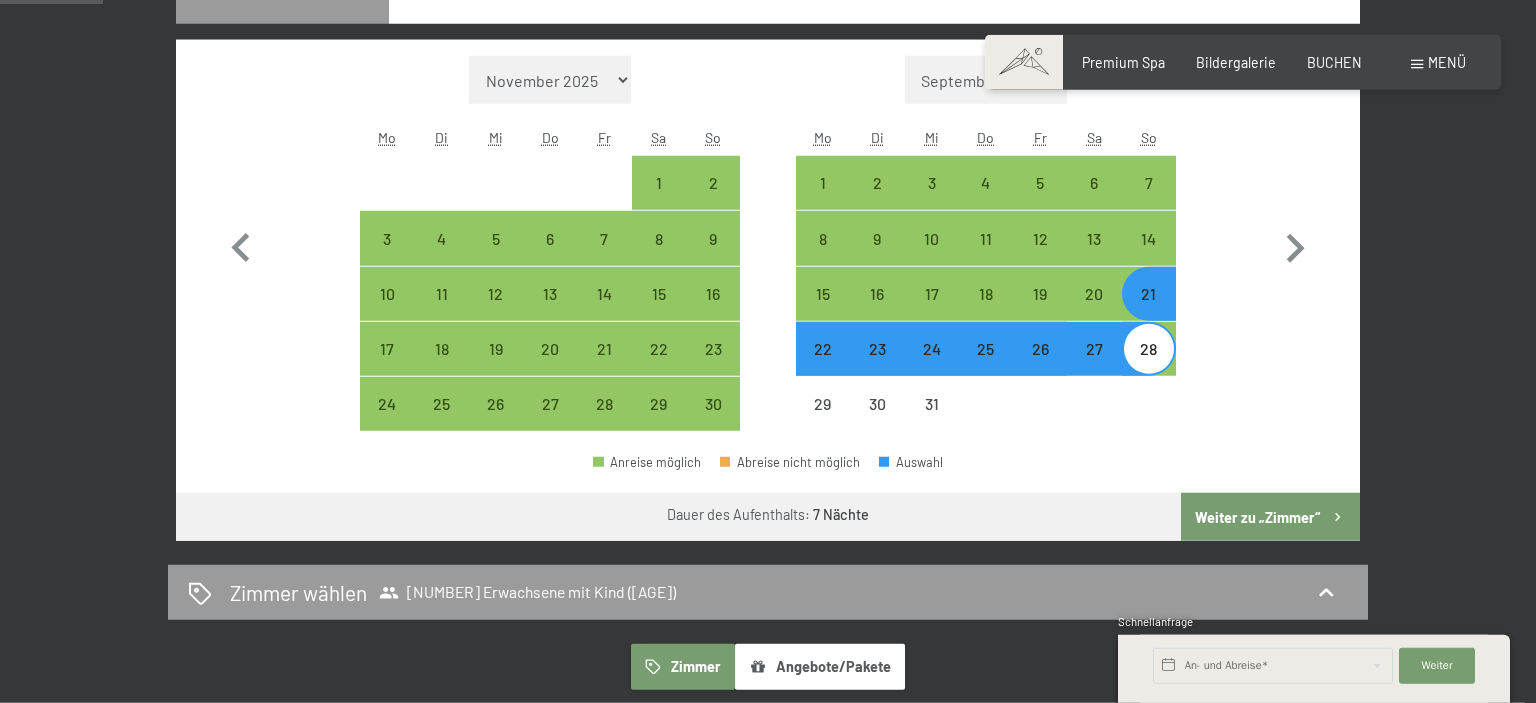 click on "Weiter zu „Zimmer“" at bounding box center [1270, 517] 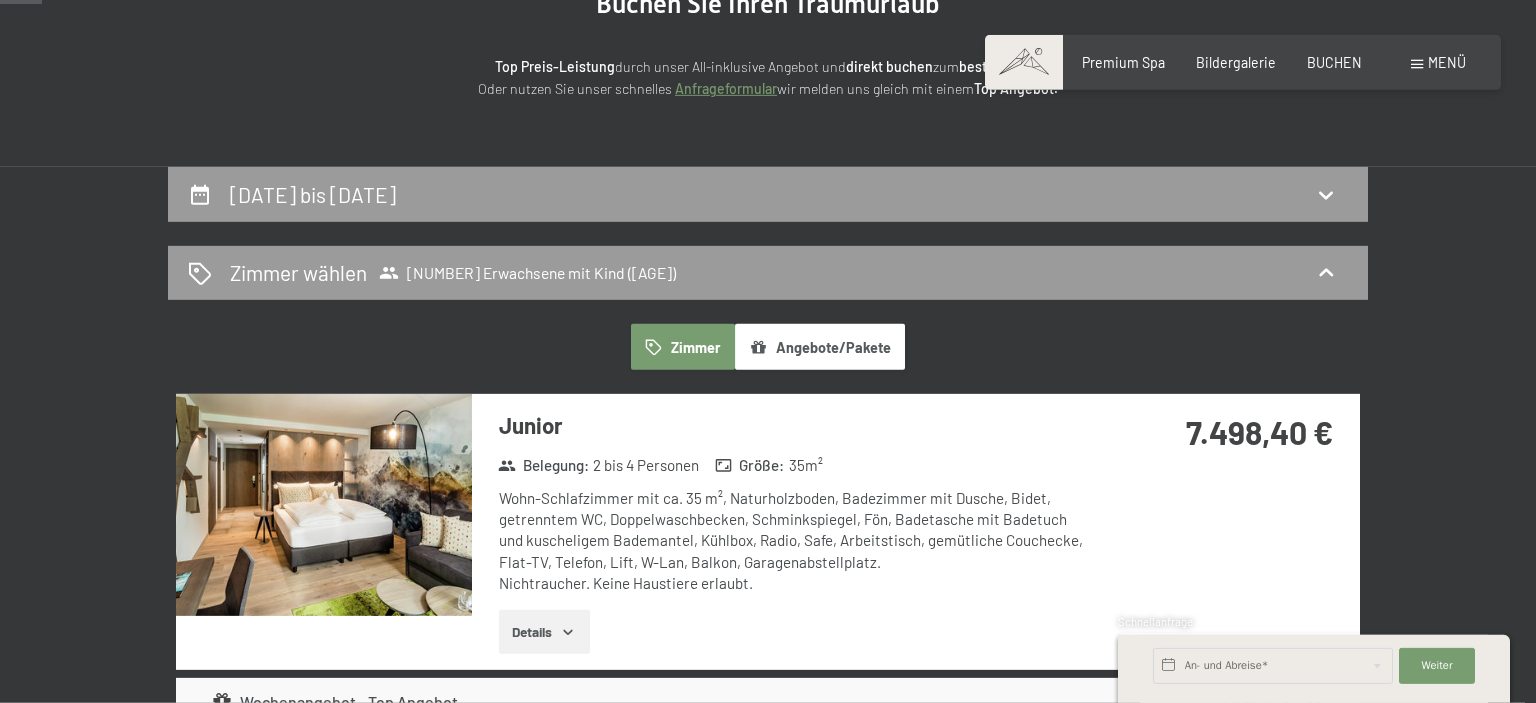 scroll, scrollTop: 252, scrollLeft: 0, axis: vertical 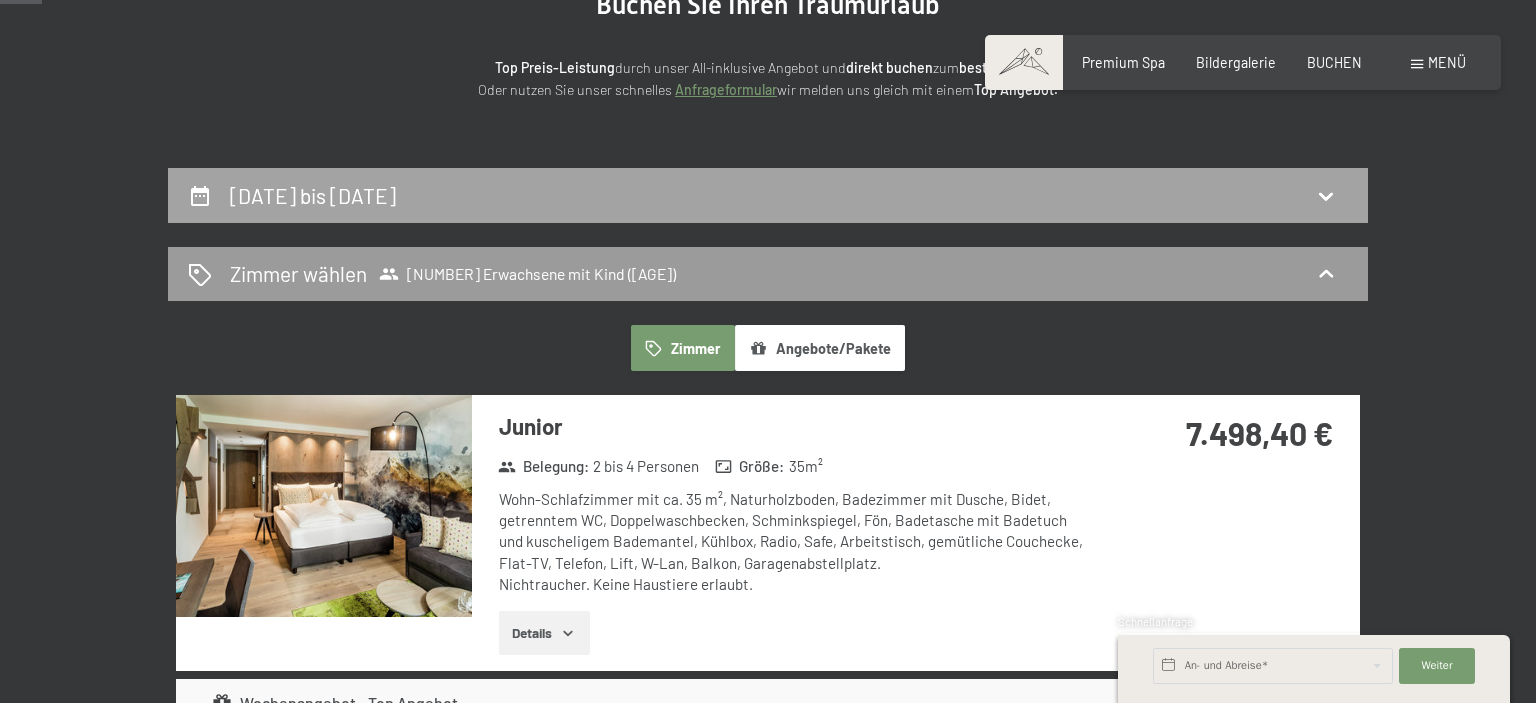 click on "[DATE] bis [DATE]" at bounding box center (313, 195) 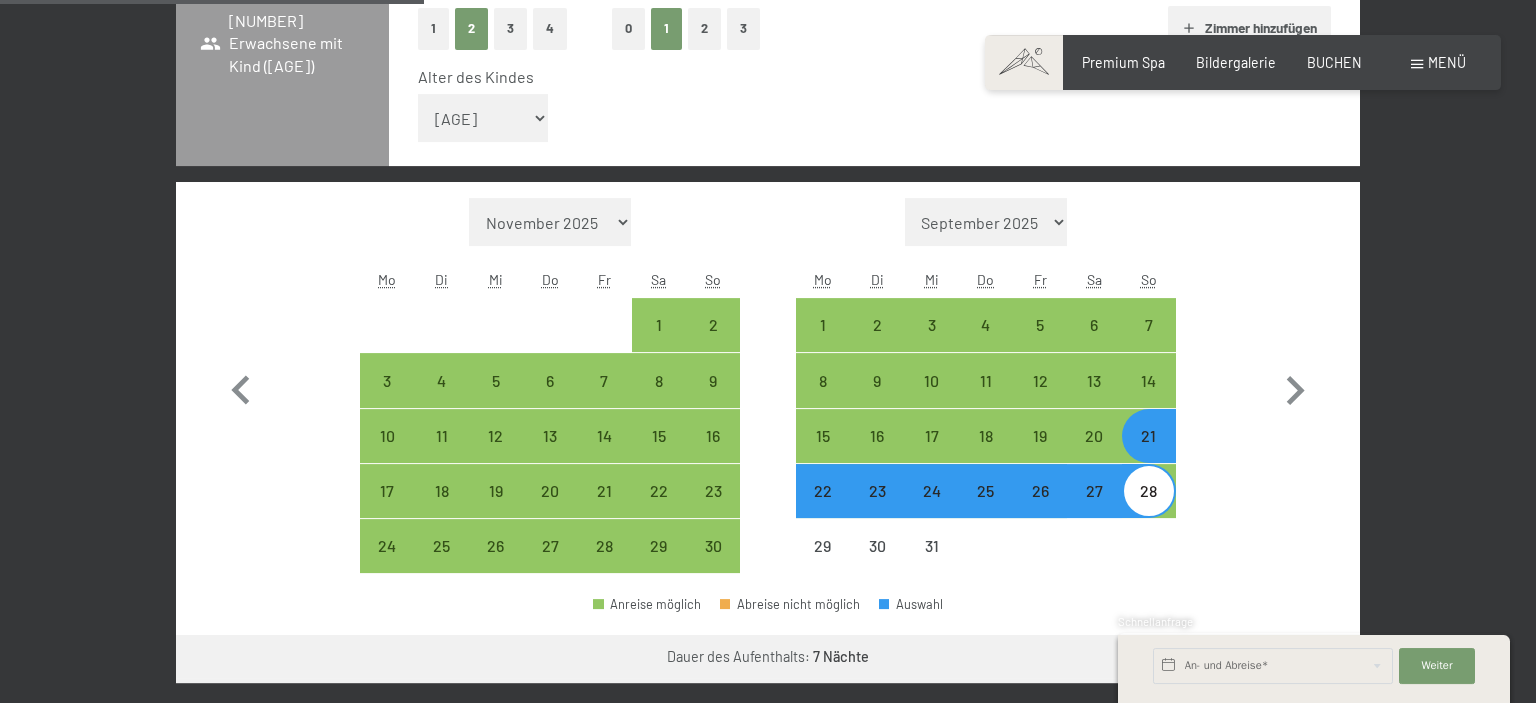 scroll, scrollTop: 540, scrollLeft: 0, axis: vertical 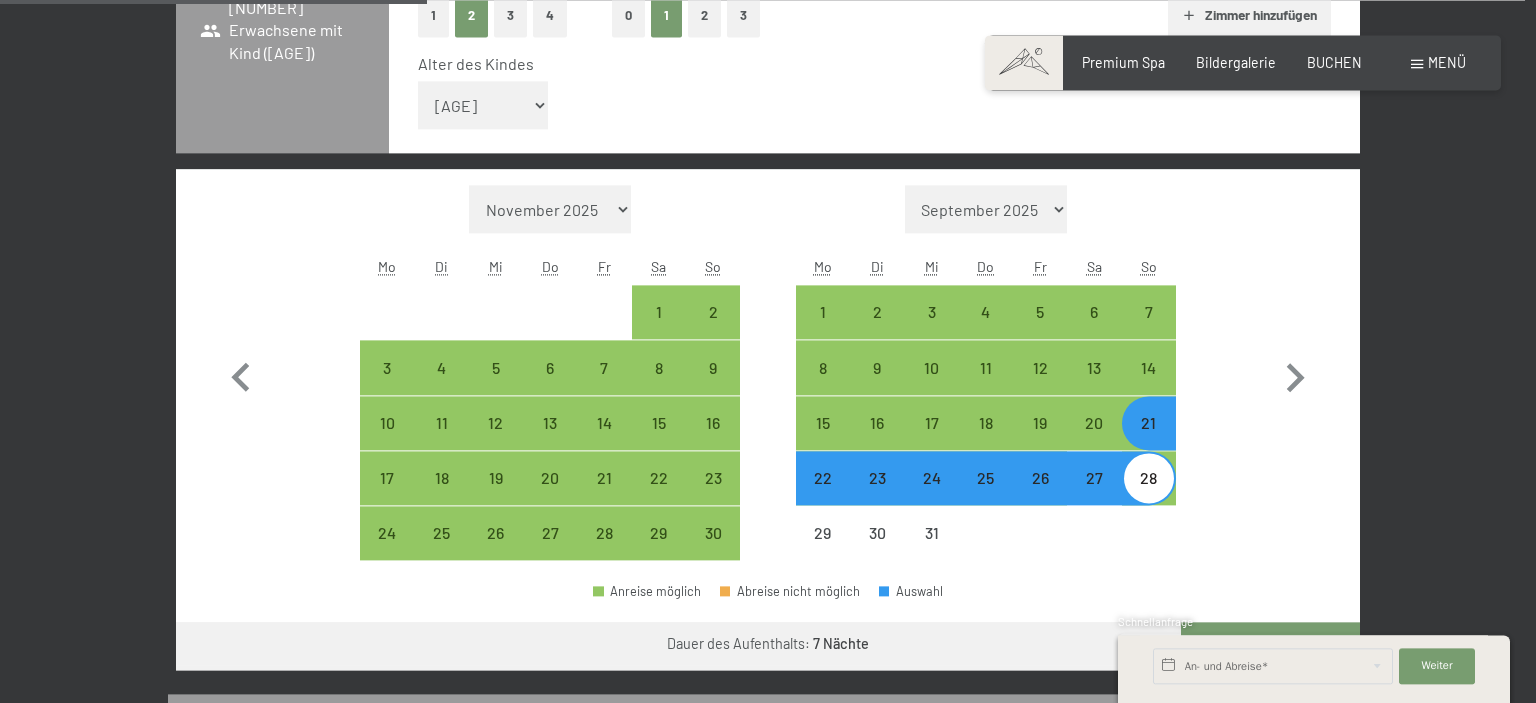 click on "28" at bounding box center (1149, 495) 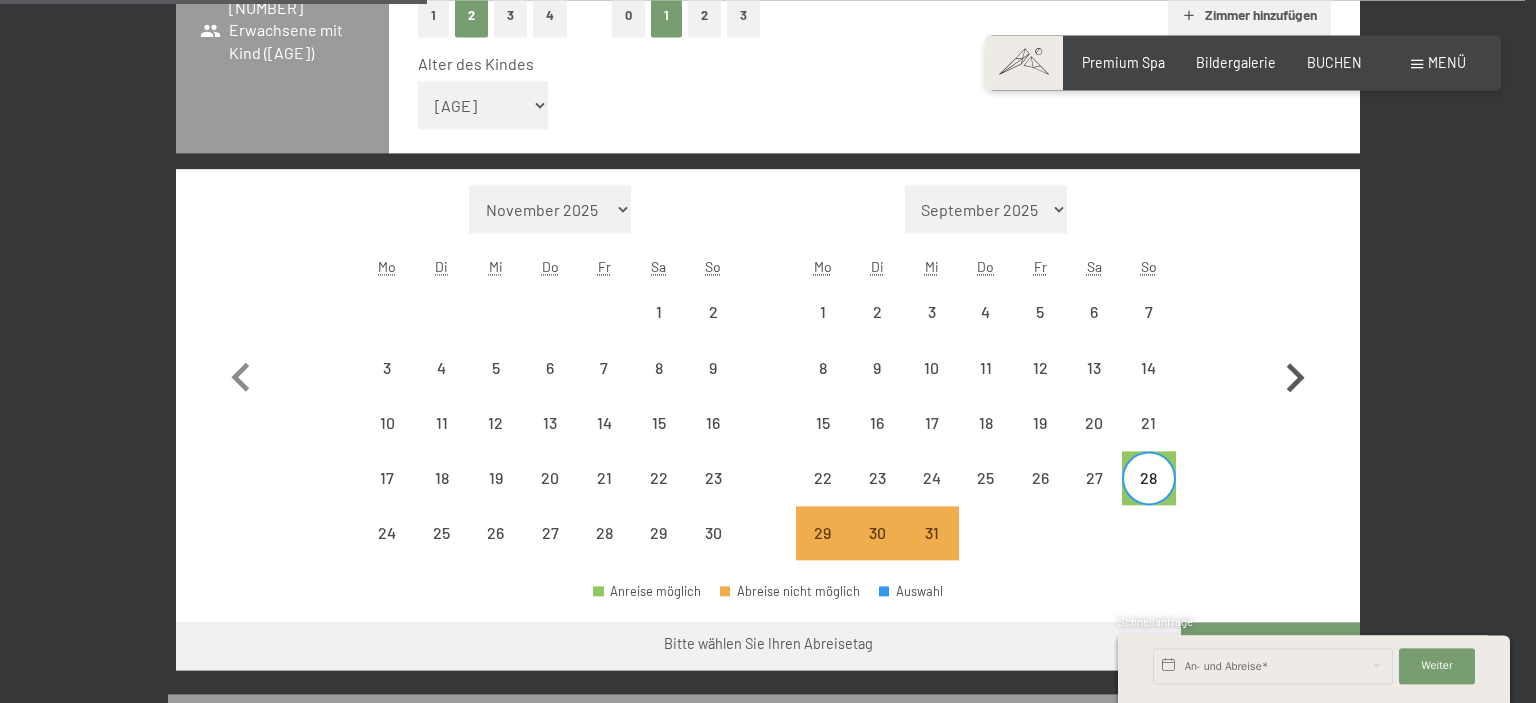 click 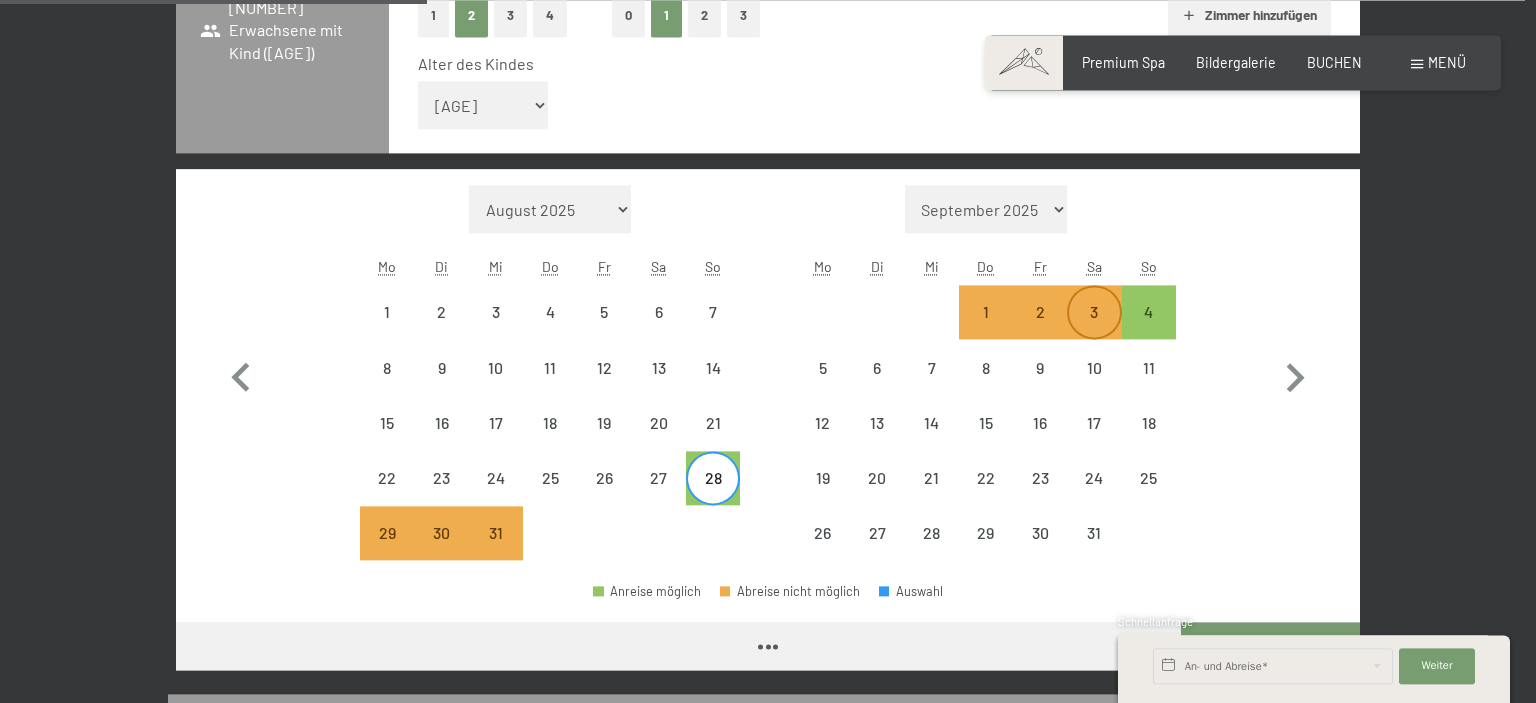 select on "[DATE]" 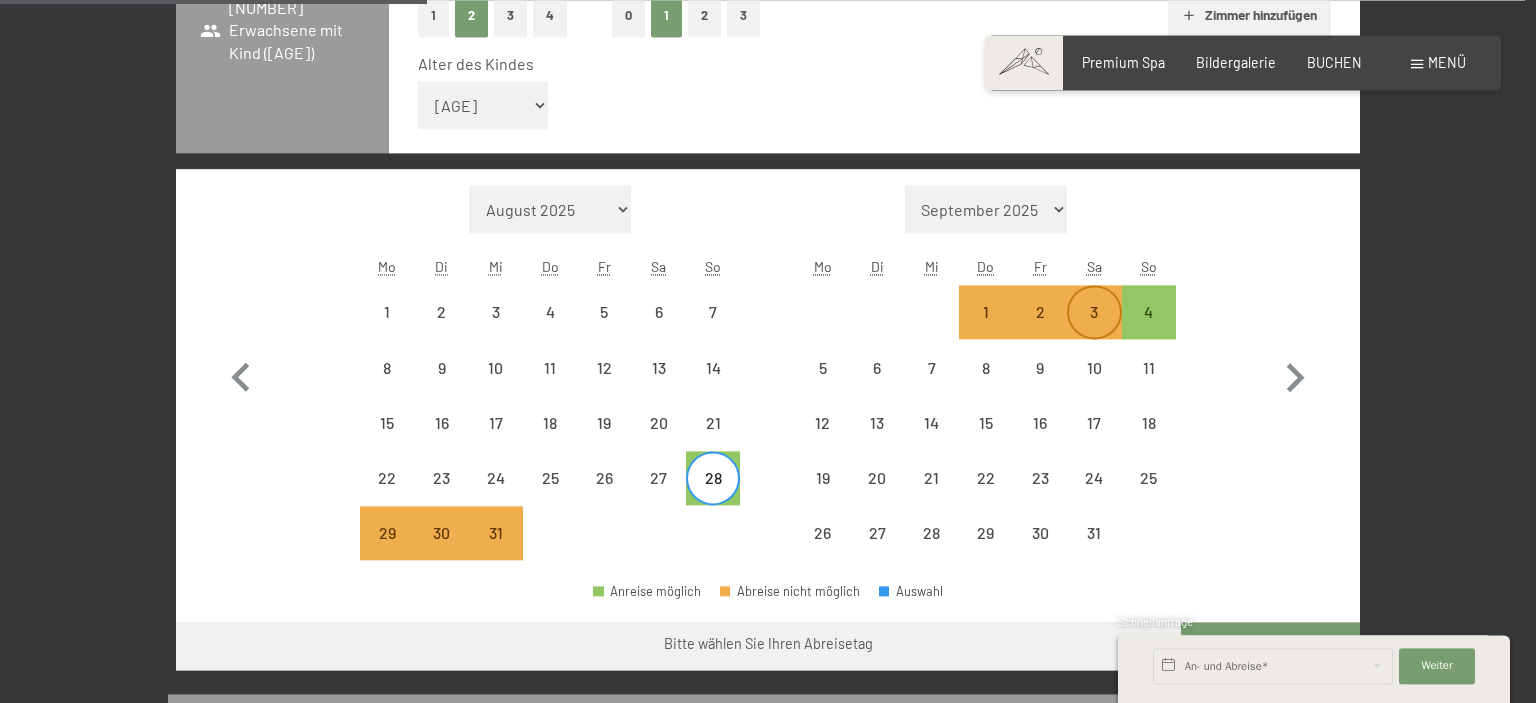 click on "3" at bounding box center [1094, 329] 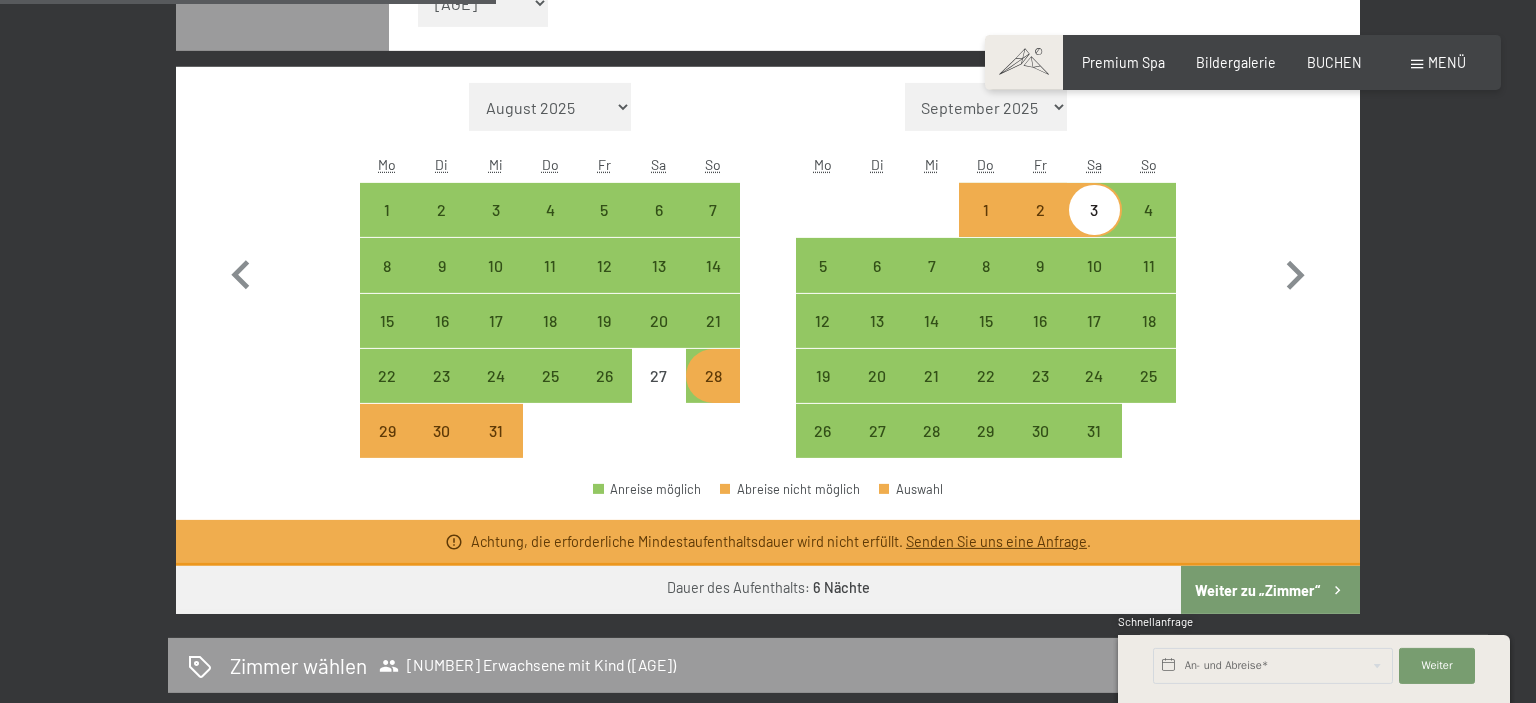 scroll, scrollTop: 643, scrollLeft: 0, axis: vertical 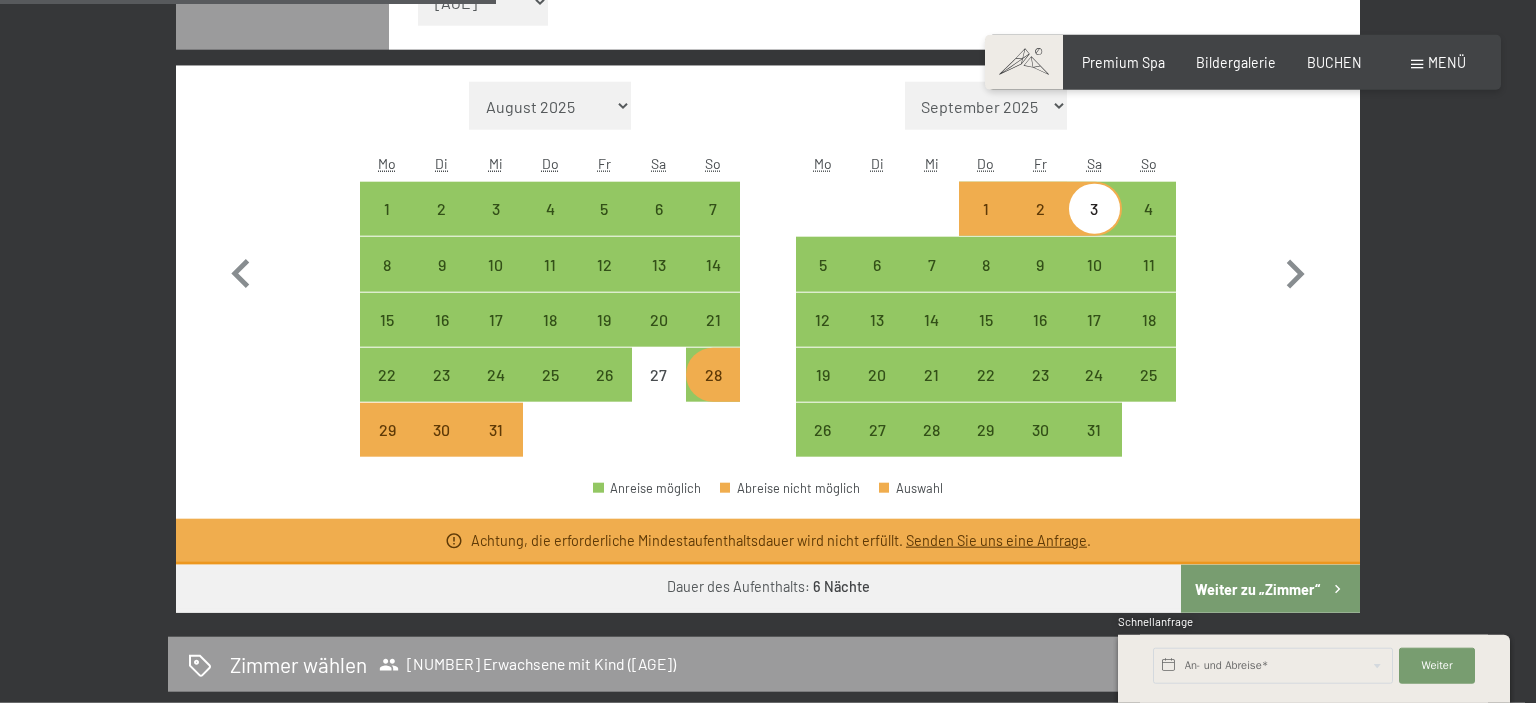 click on "Weiter zu „Zimmer“" at bounding box center (1270, 589) 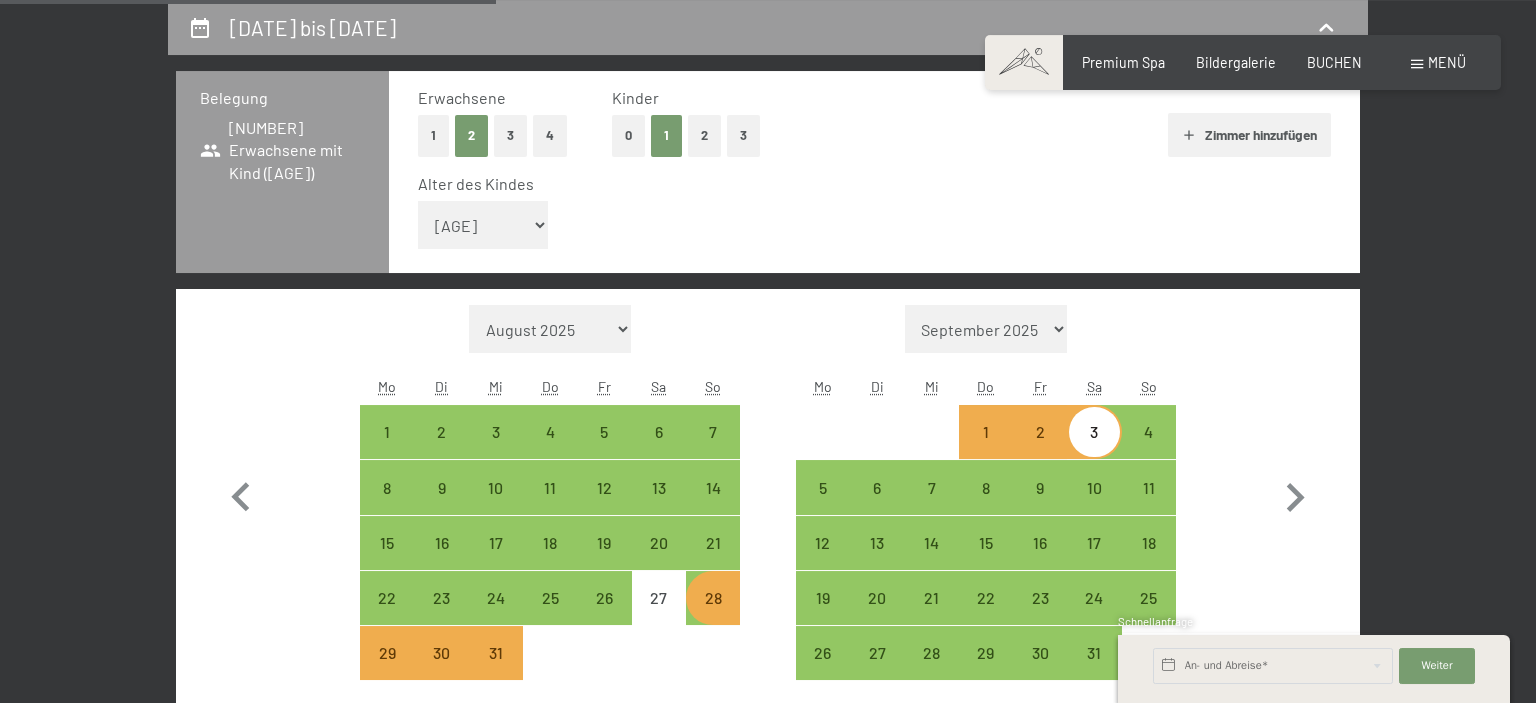 select on "[DATE]" 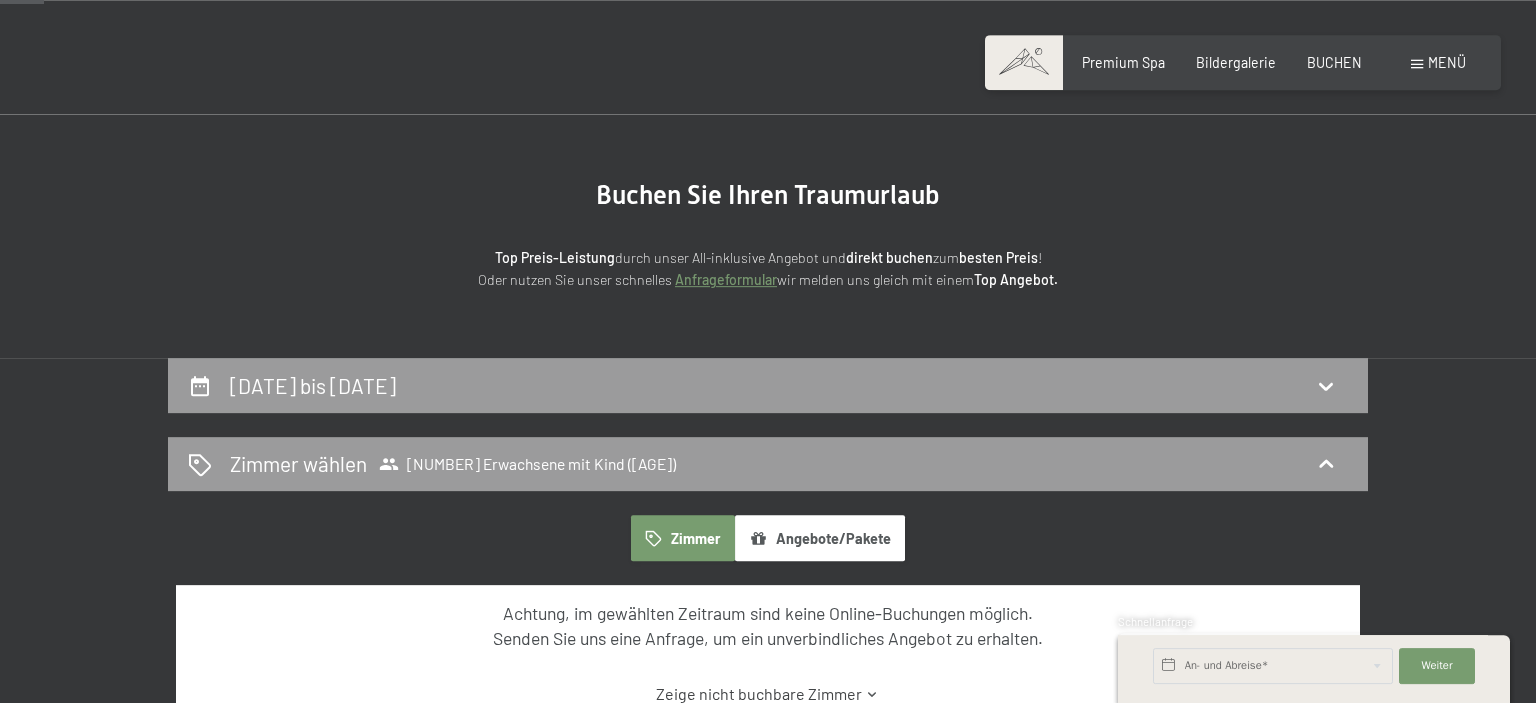 scroll, scrollTop: 0, scrollLeft: 0, axis: both 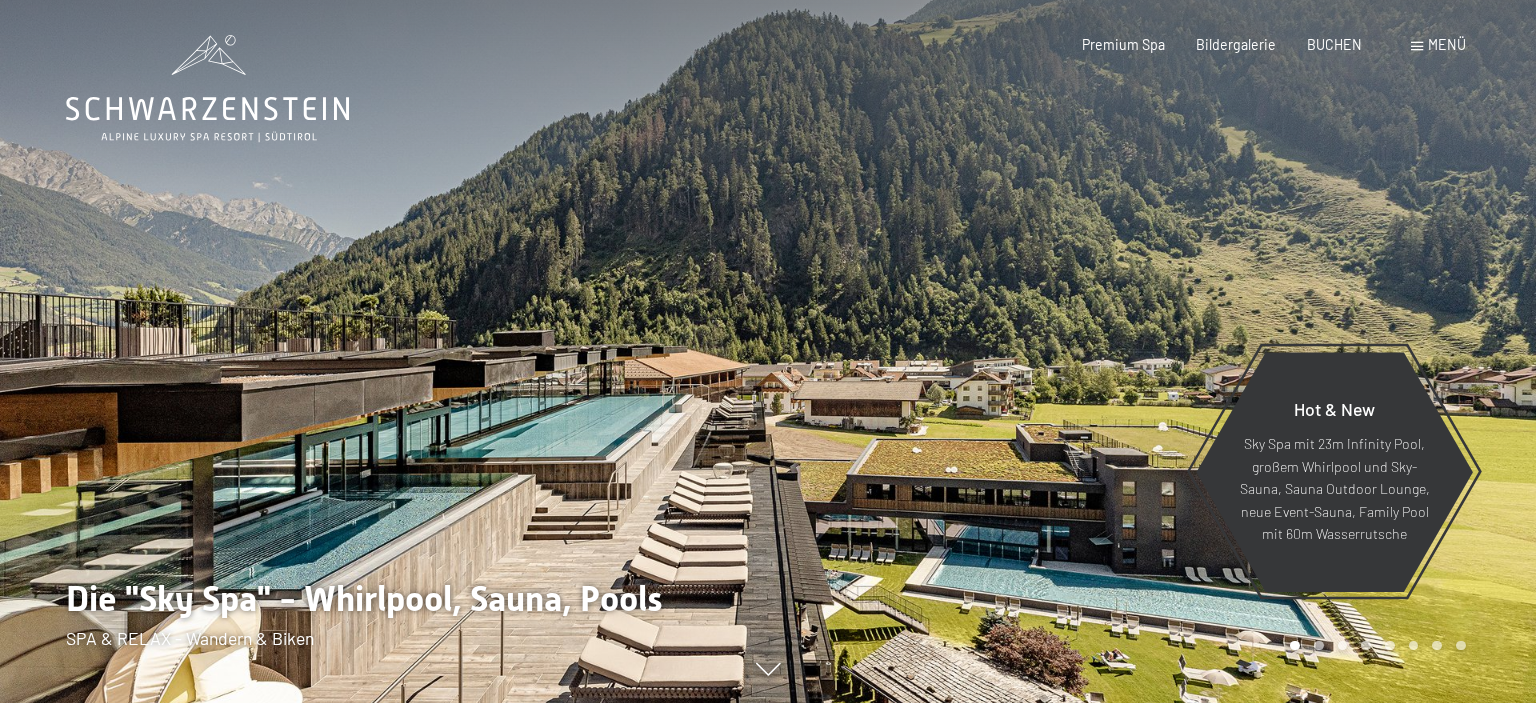 click on "BUCHEN" at bounding box center [1334, 44] 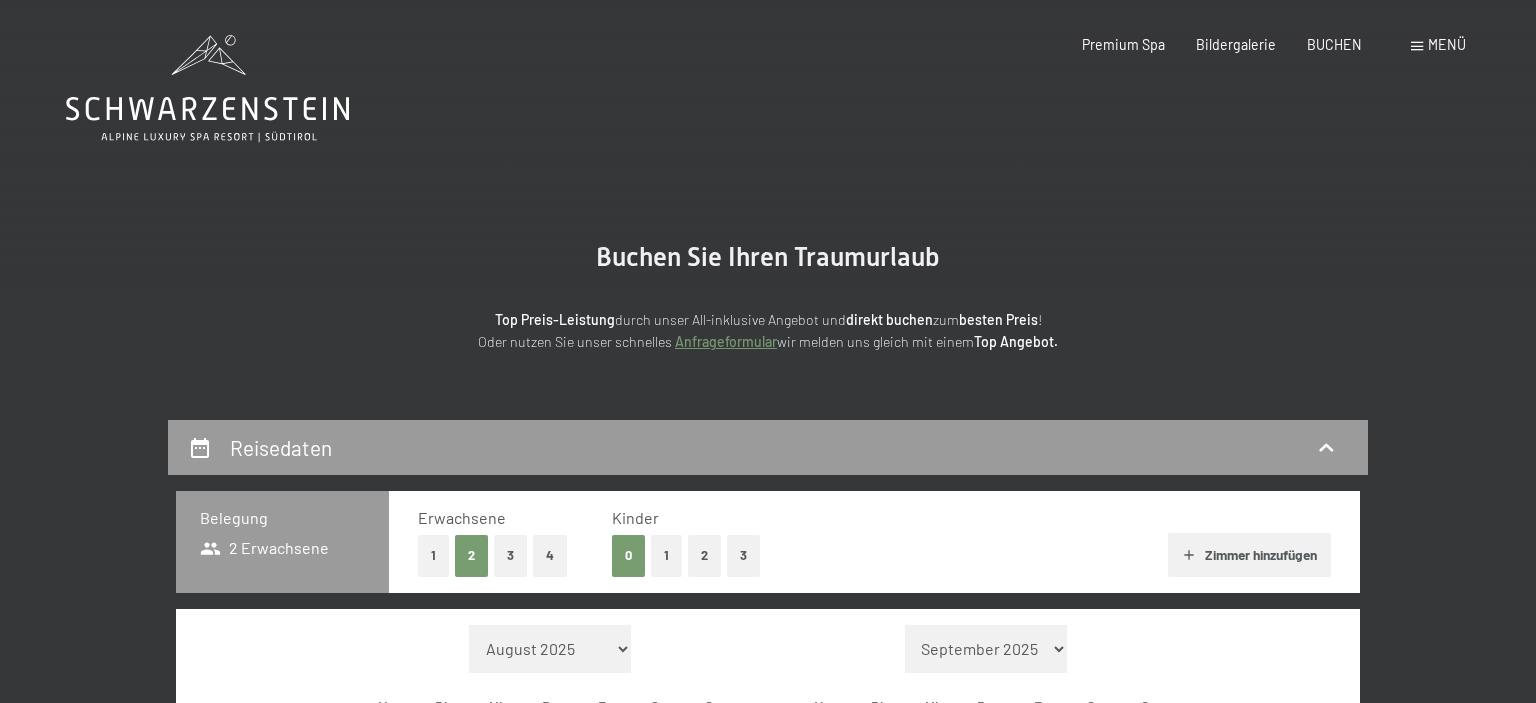 scroll, scrollTop: 0, scrollLeft: 0, axis: both 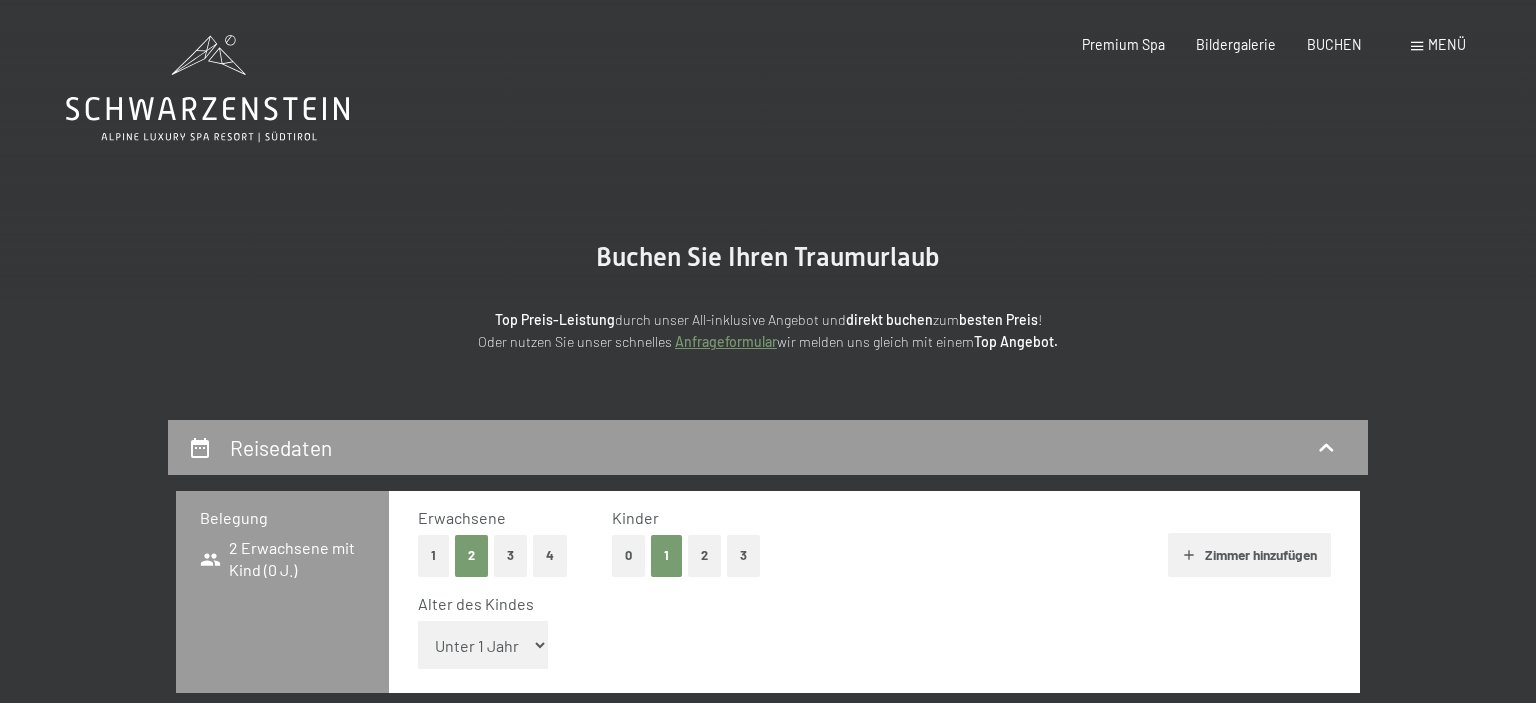 click on "Unter 1 Jahr 1 Jahr 2 Jahre 3 Jahre 4 Jahre 5 Jahre 6 Jahre 7 Jahre 8 Jahre 9 Jahre 10 Jahre 11 Jahre 12 Jahre 13 Jahre 14 Jahre 15 Jahre 16 Jahre 17 Jahre" at bounding box center (483, 645) 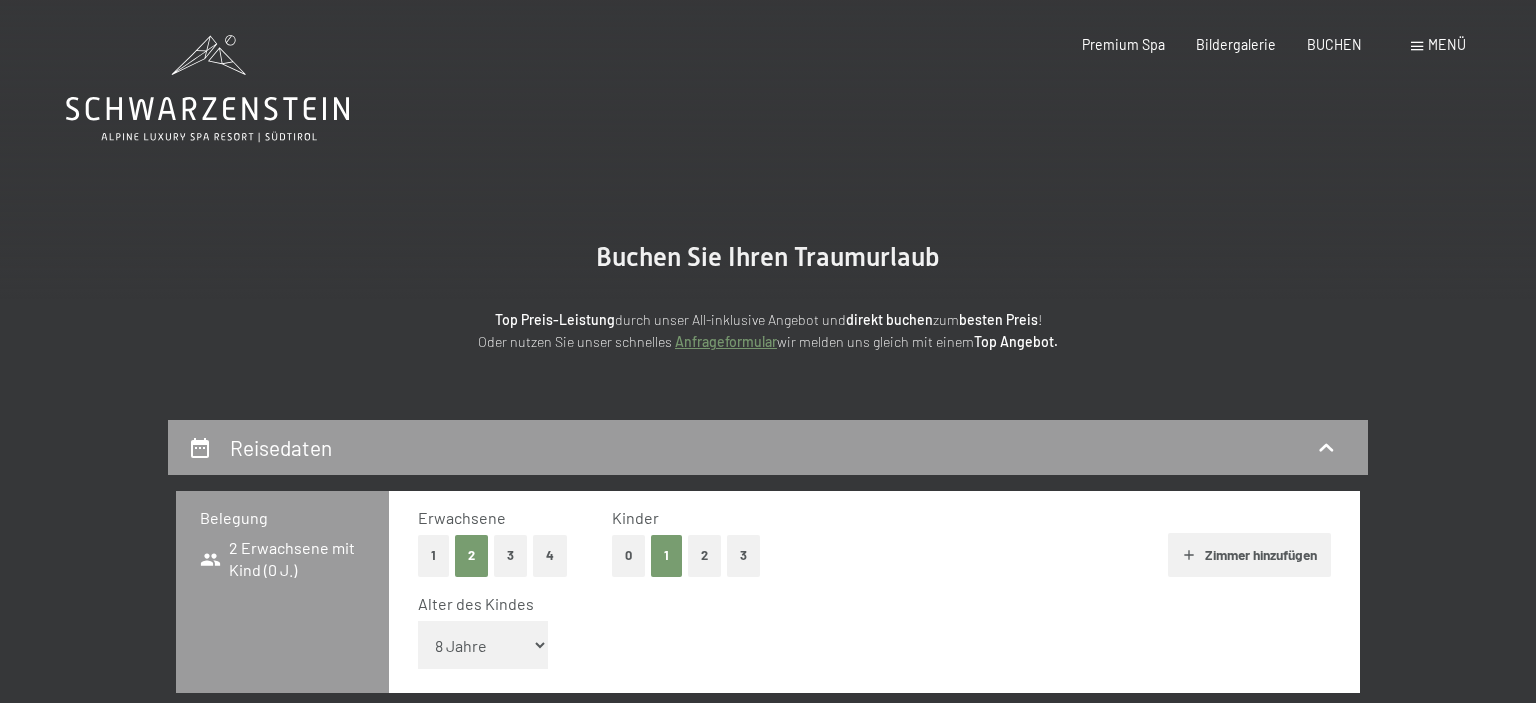 click on "[AGE]" at bounding box center (0, 0) 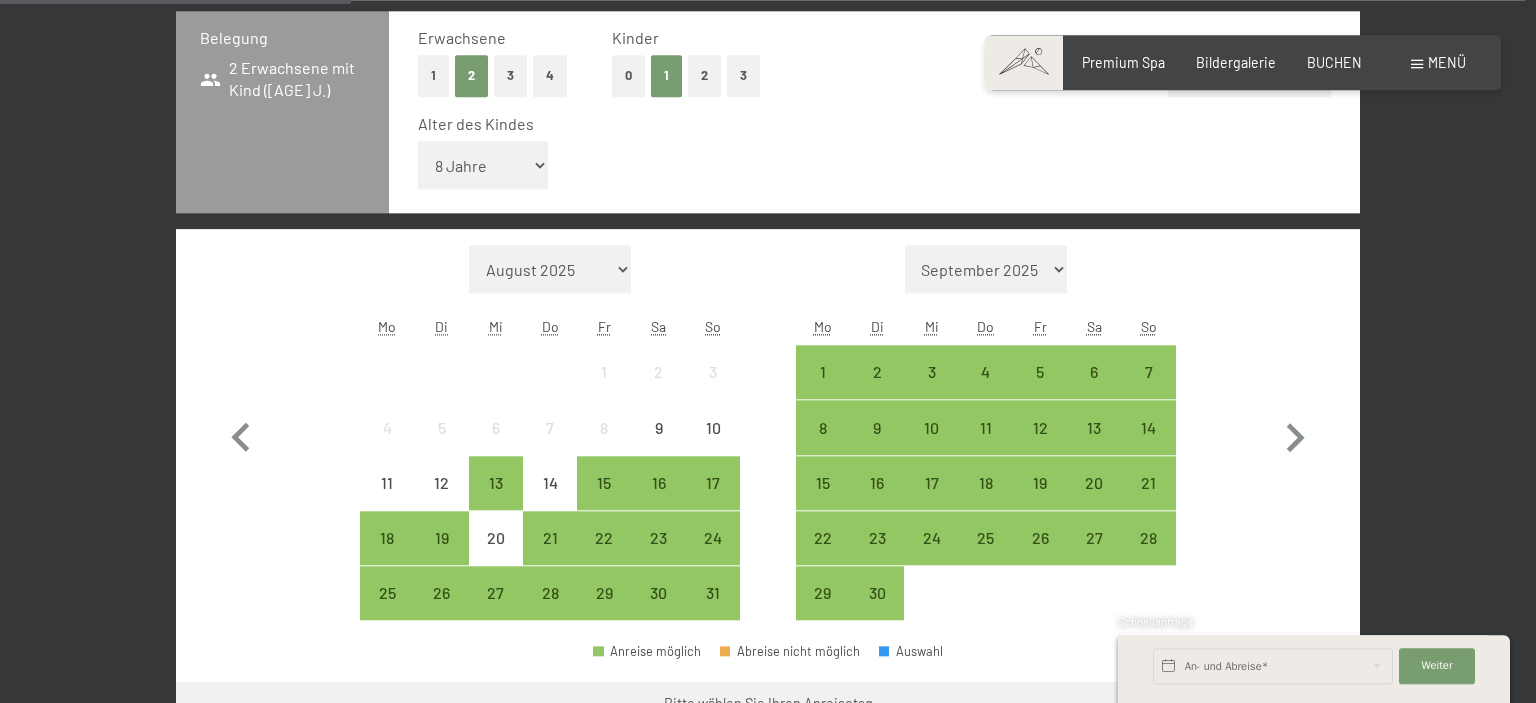 scroll, scrollTop: 480, scrollLeft: 0, axis: vertical 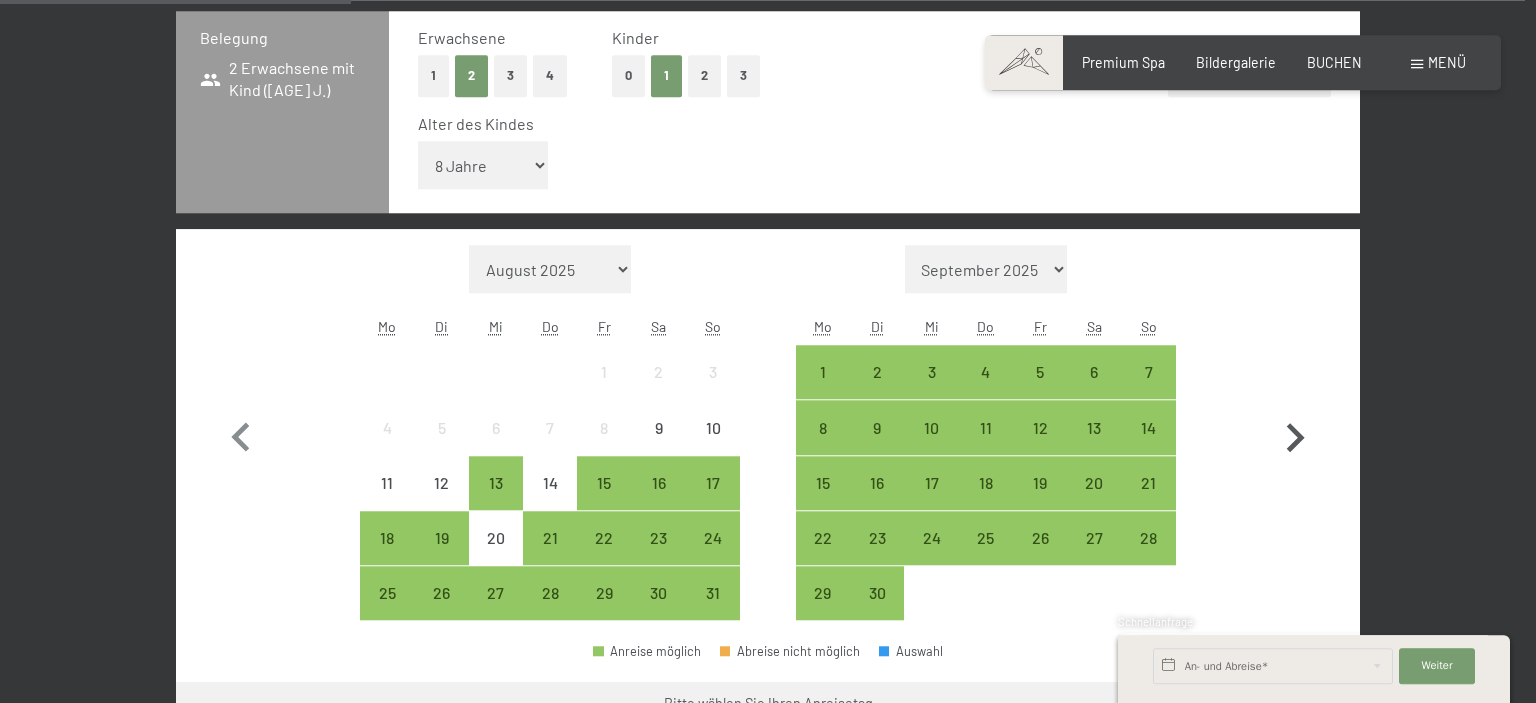 click 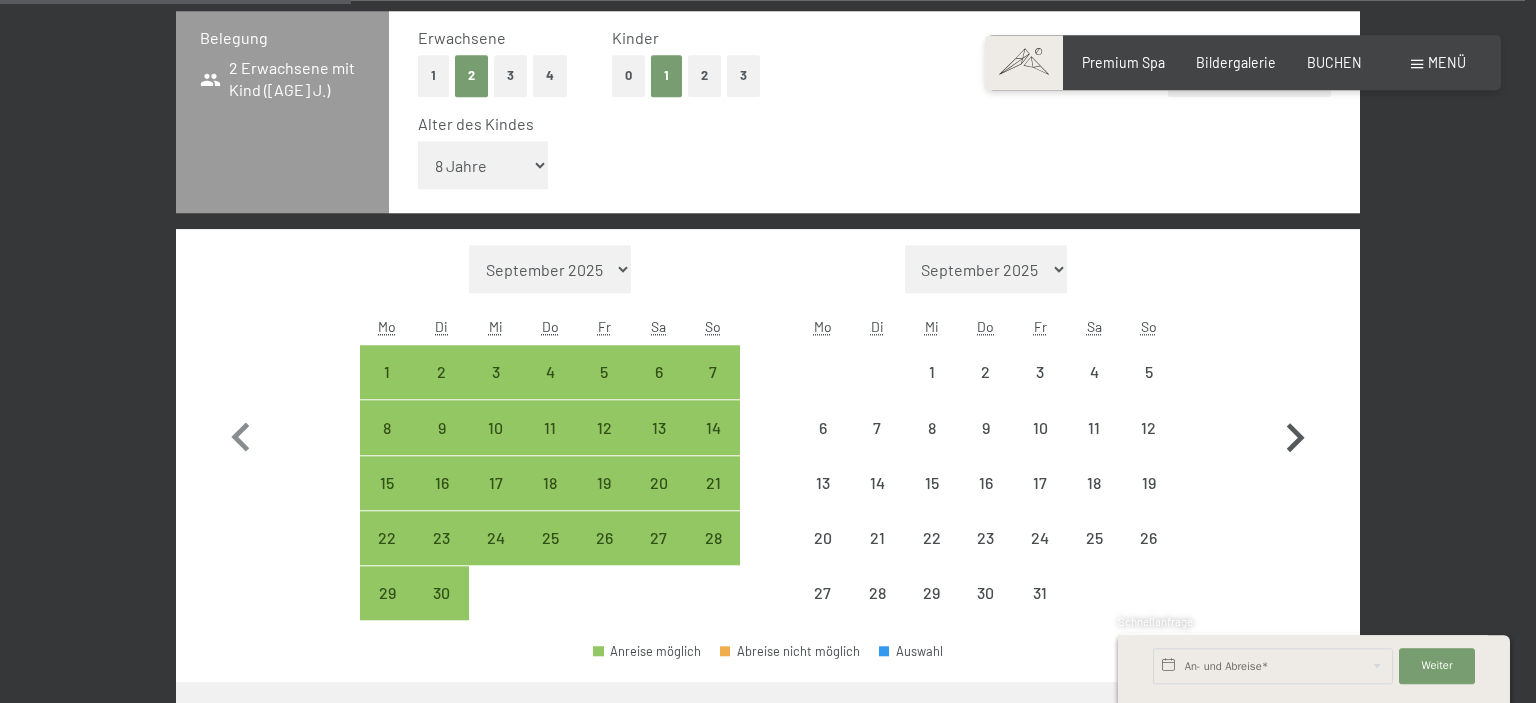 click 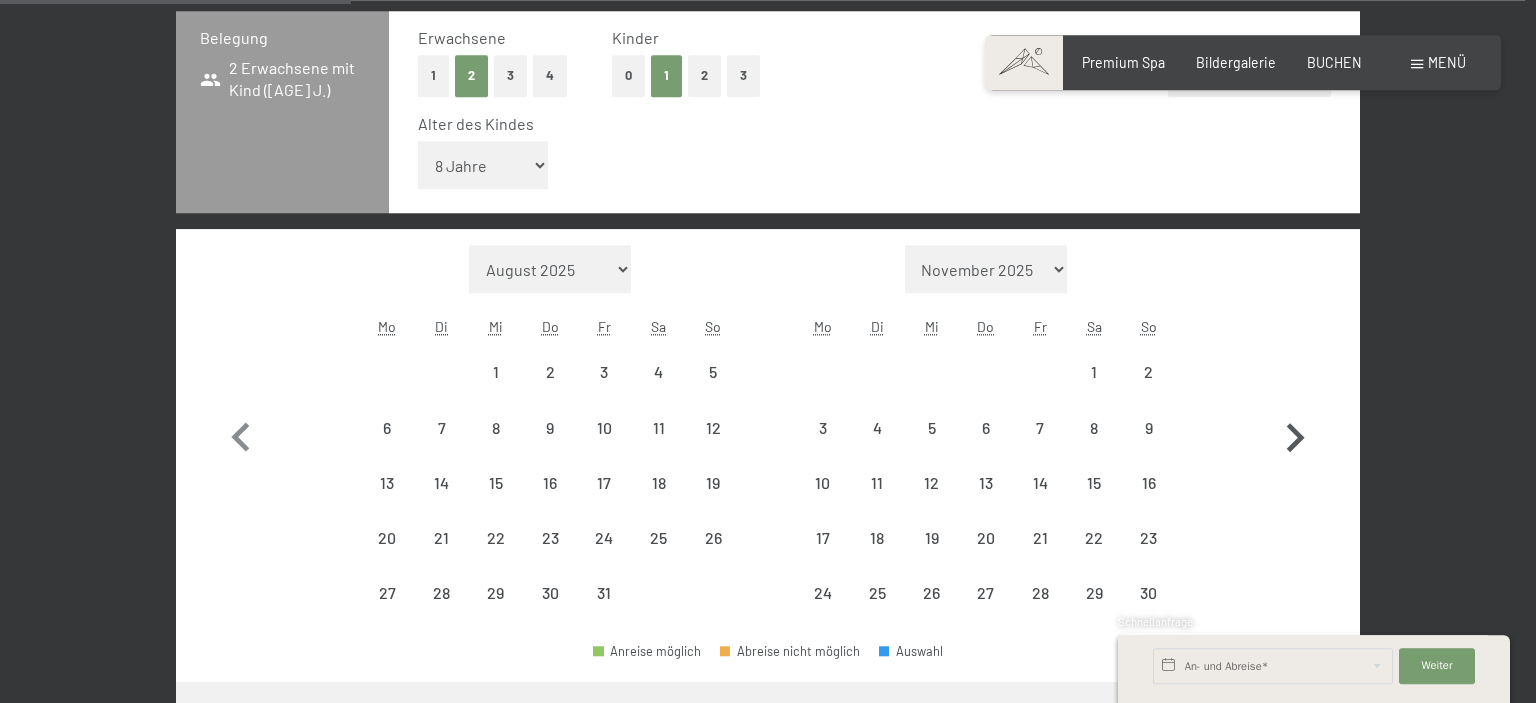 click 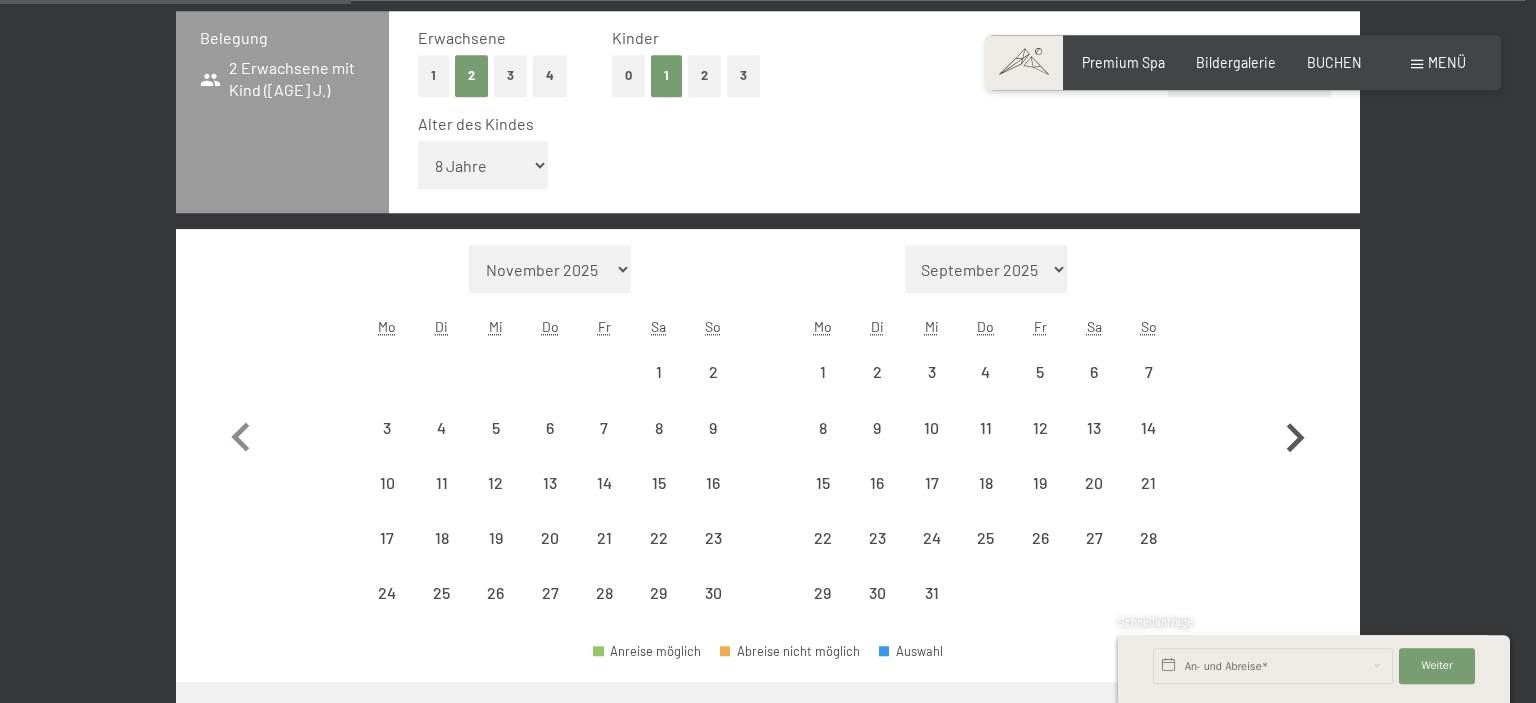 click 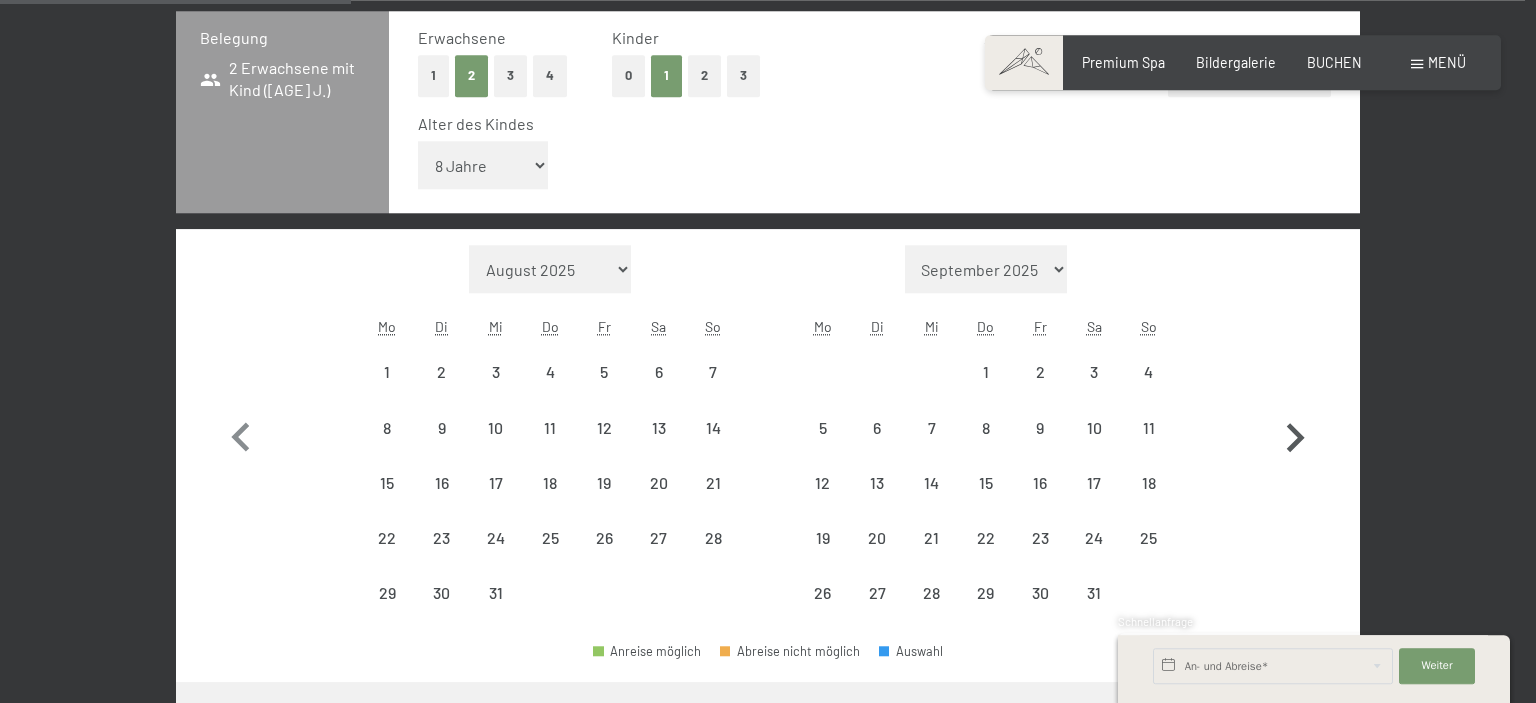 click 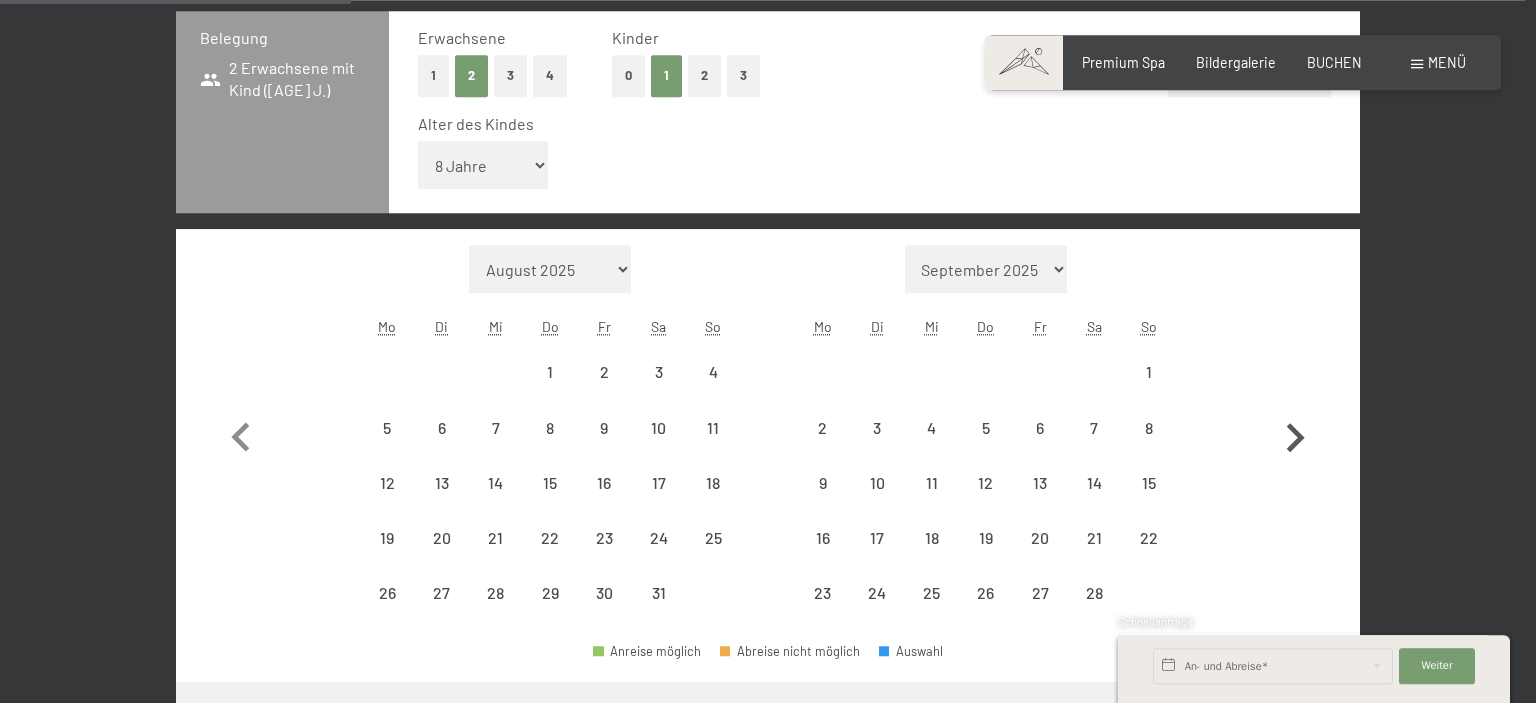 select on "[DATE]" 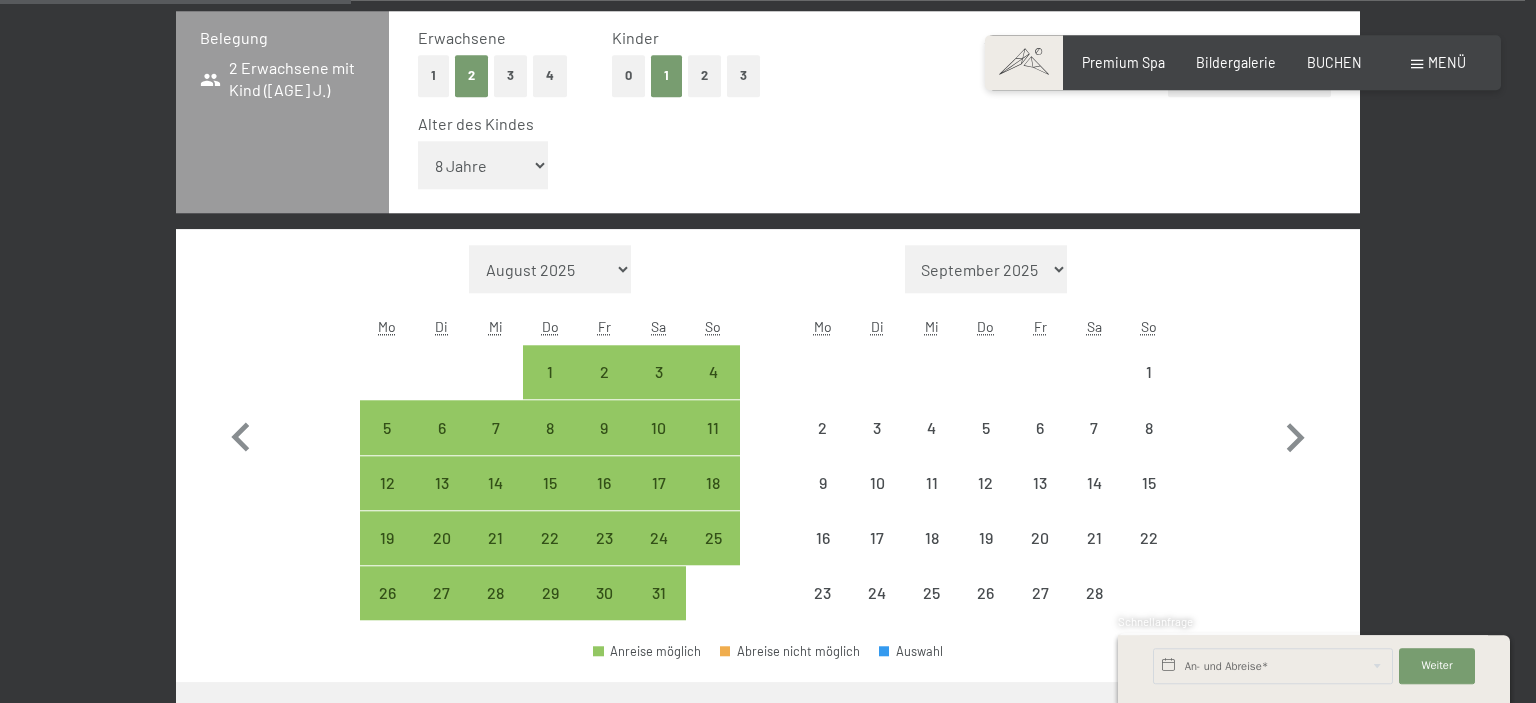 select on "[DATE]" 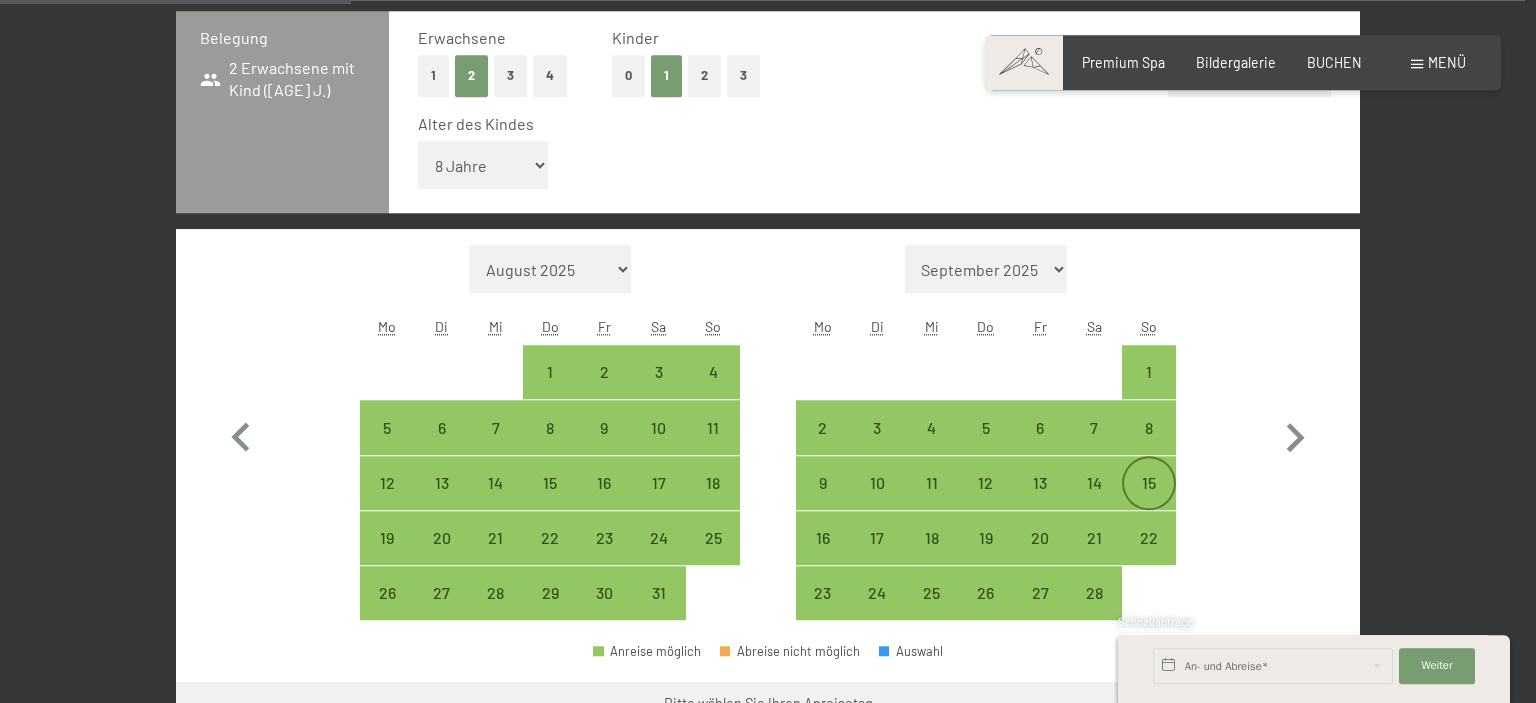 type 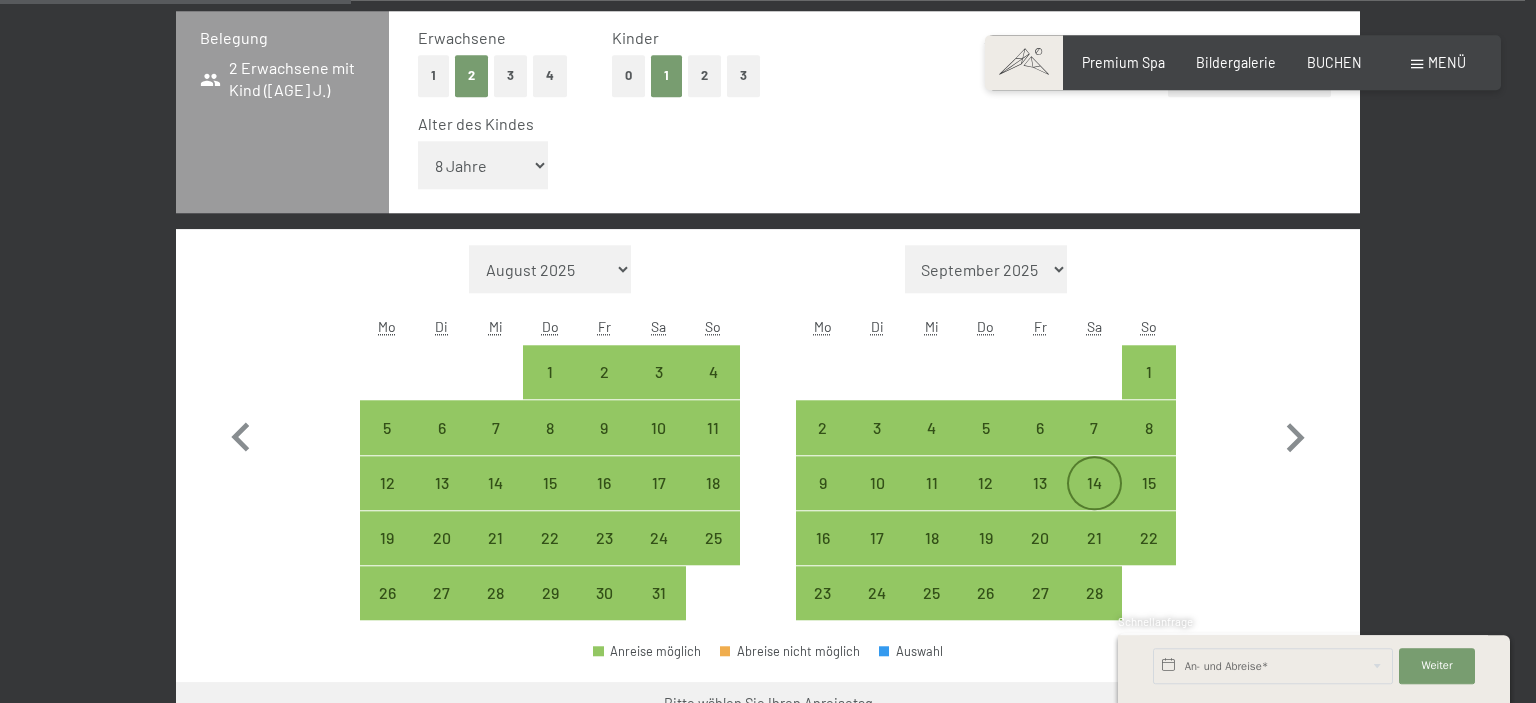 click on "14" at bounding box center [1094, 483] 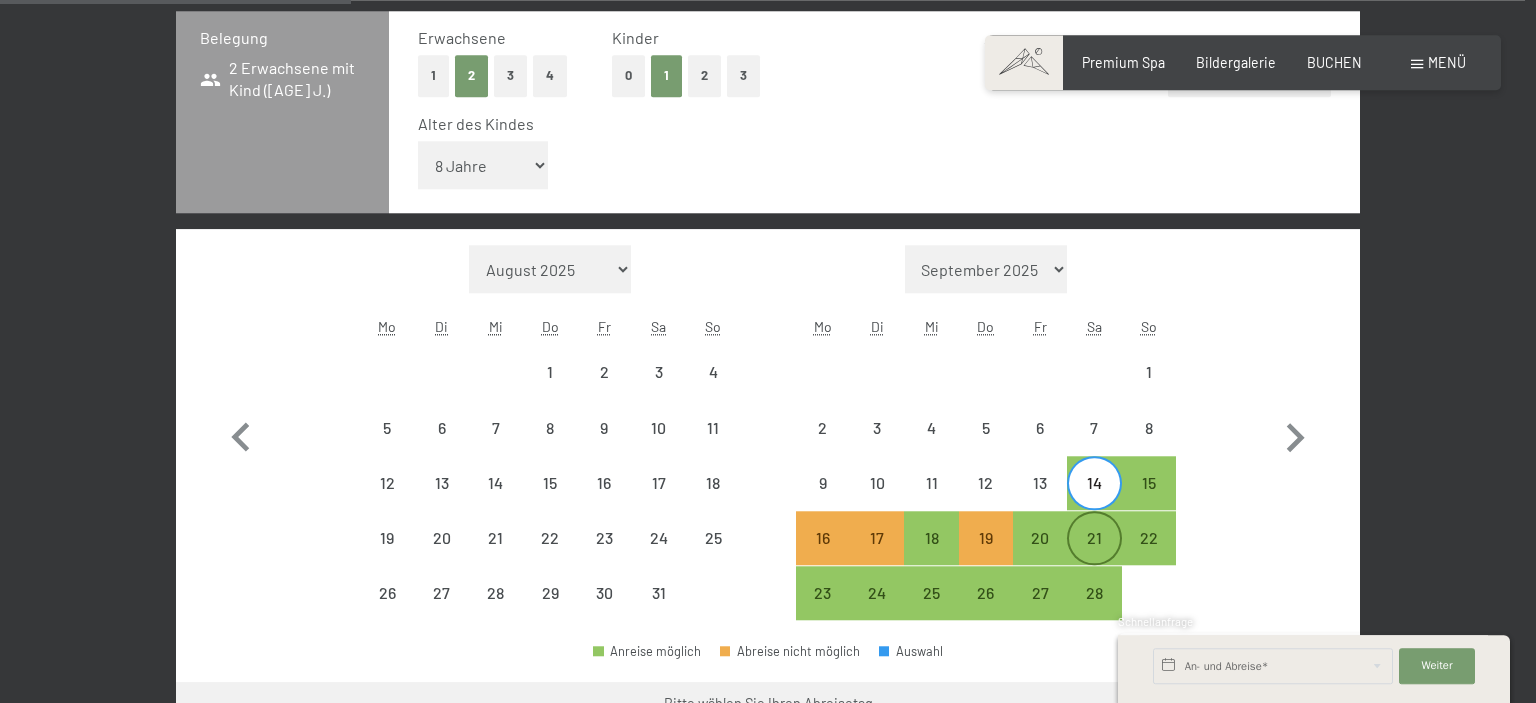 click on "21" at bounding box center [1094, 555] 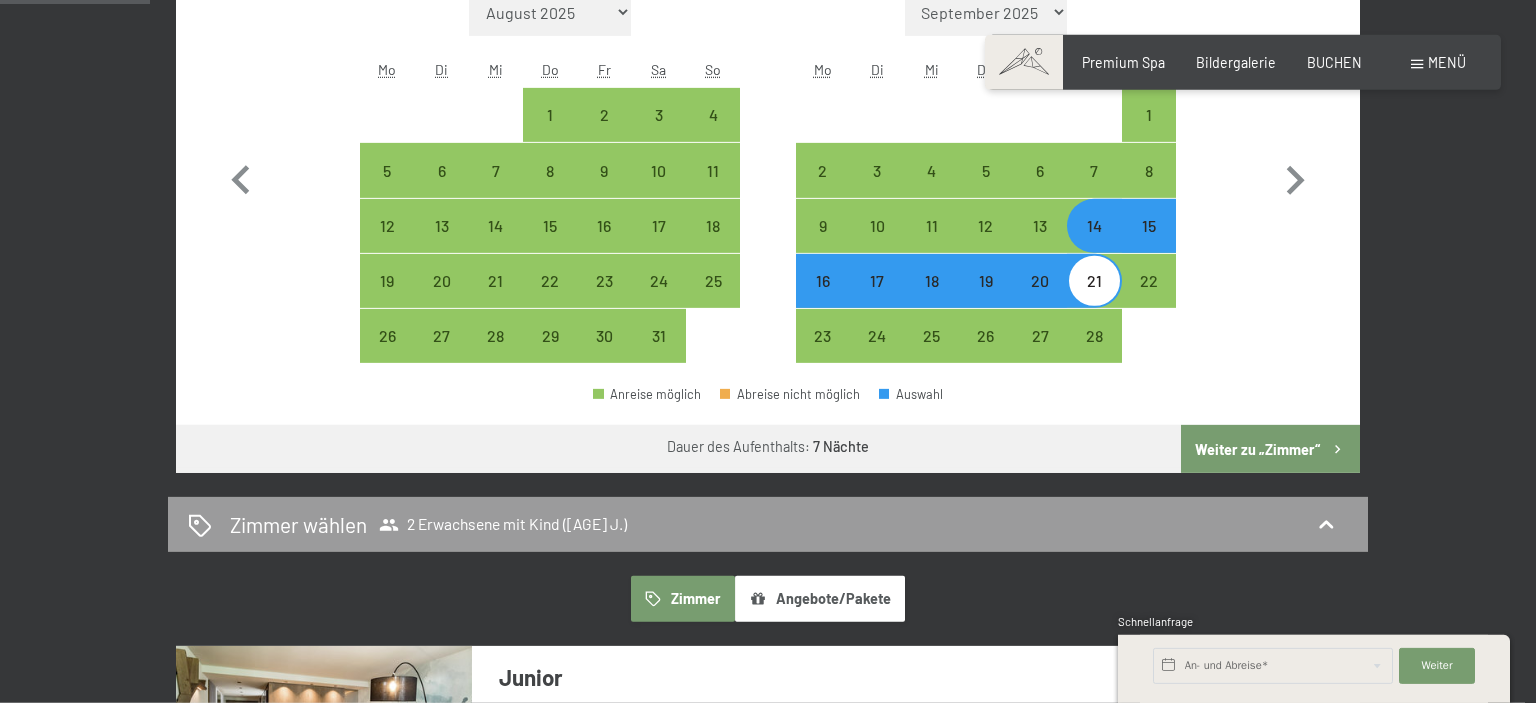 scroll, scrollTop: 740, scrollLeft: 0, axis: vertical 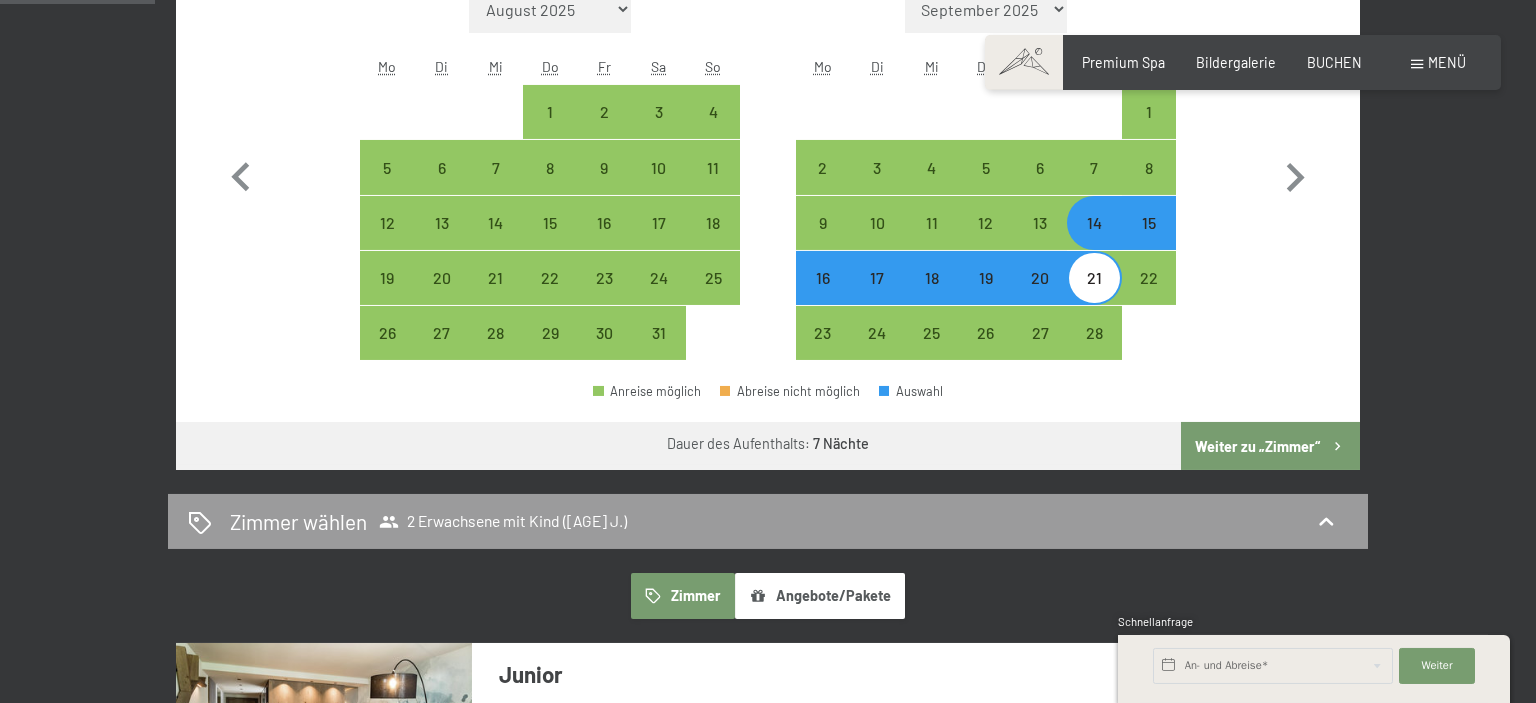click on "Weiter zu „Zimmer“" at bounding box center (1270, 446) 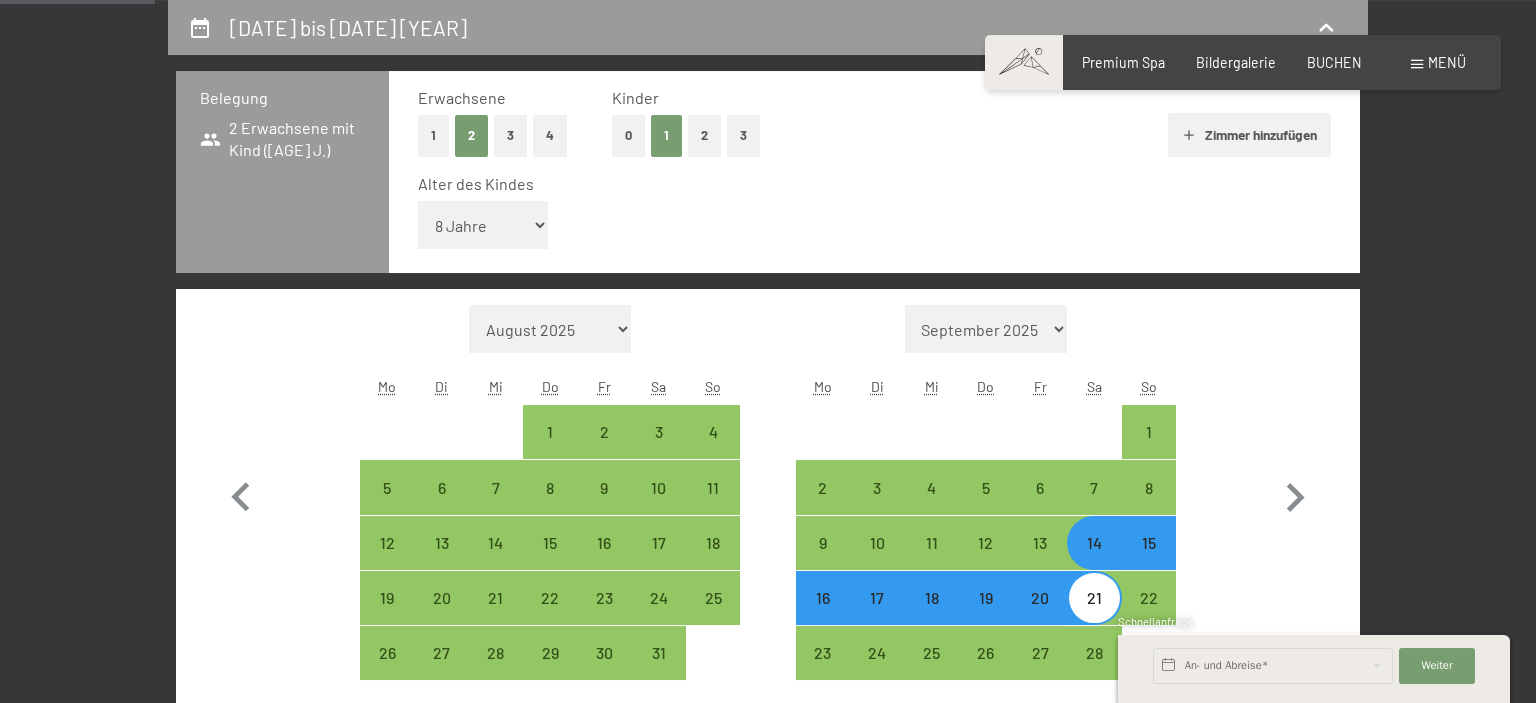 select on "[DATE]" 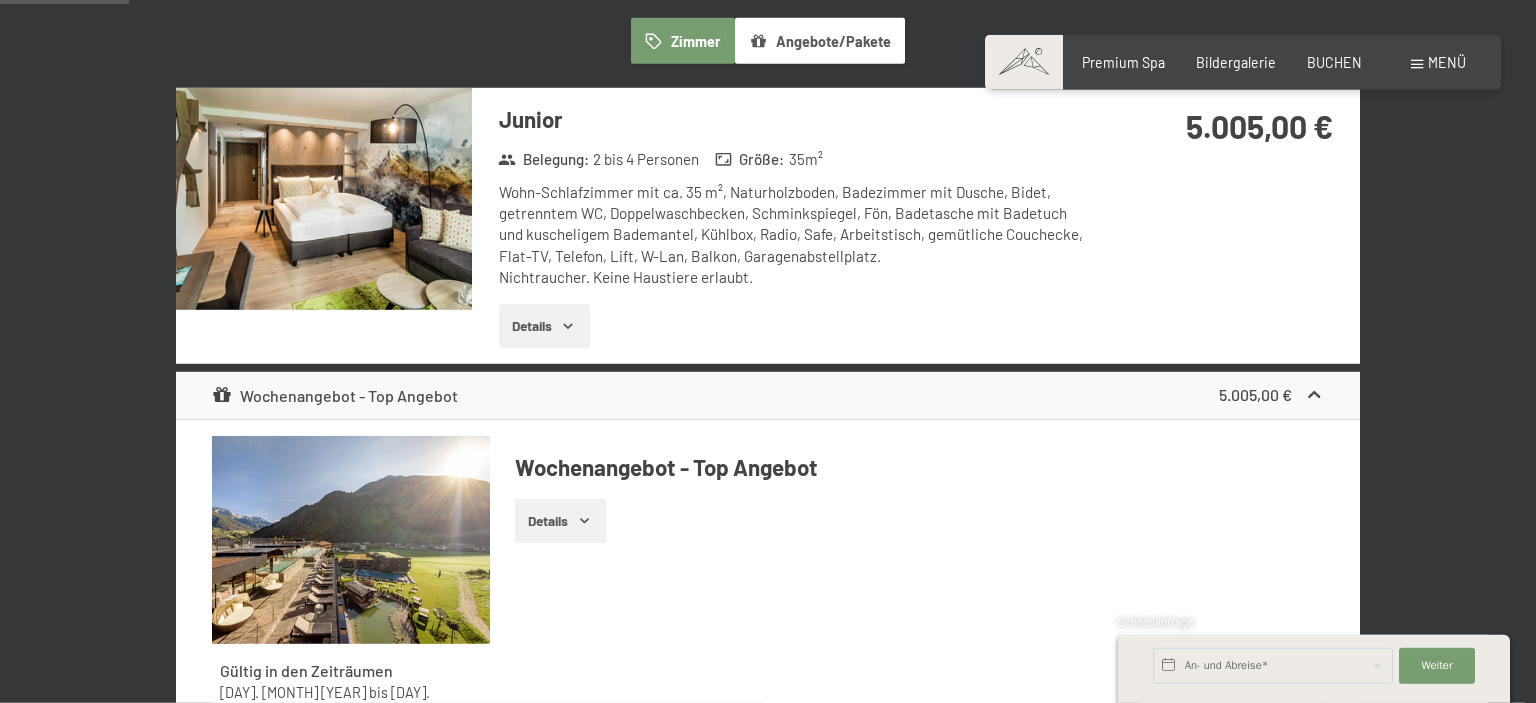 scroll, scrollTop: 561, scrollLeft: 0, axis: vertical 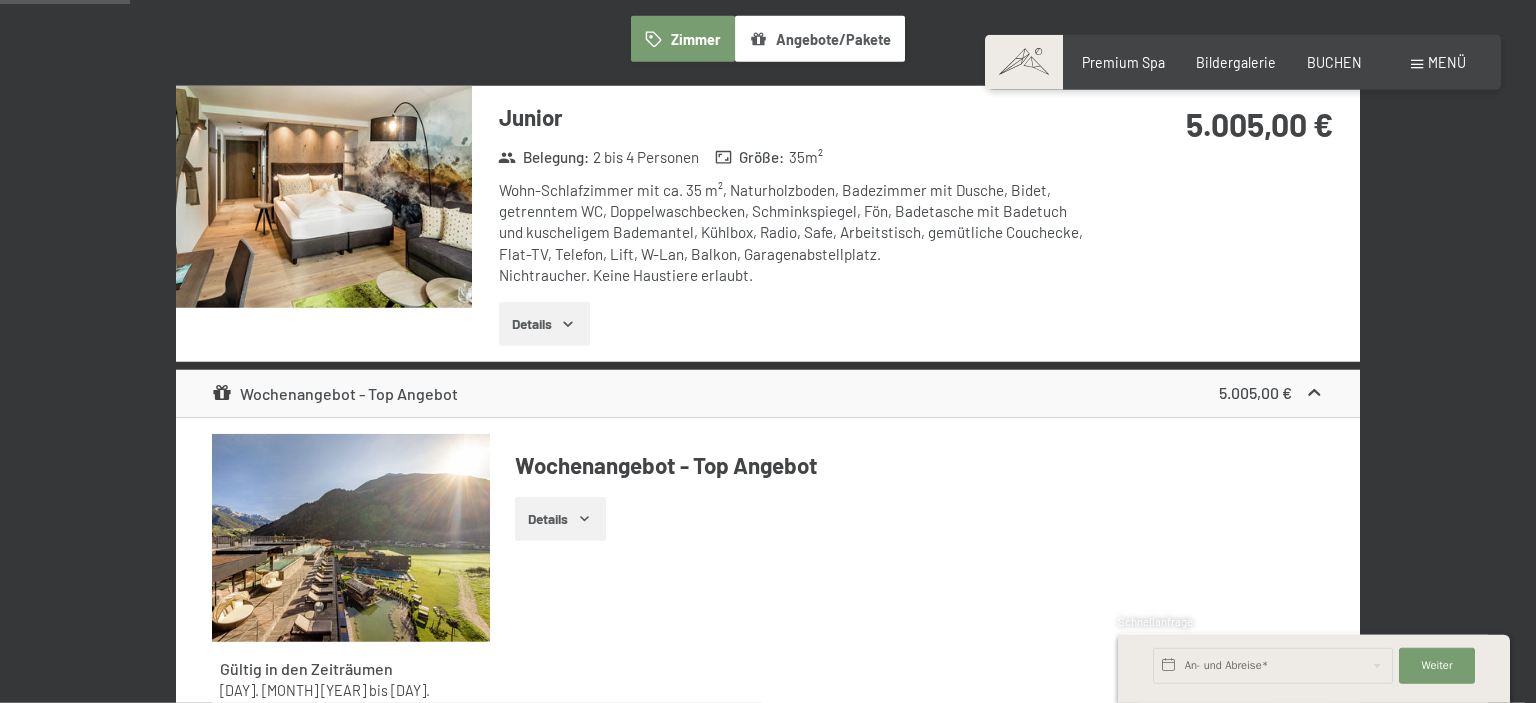 click 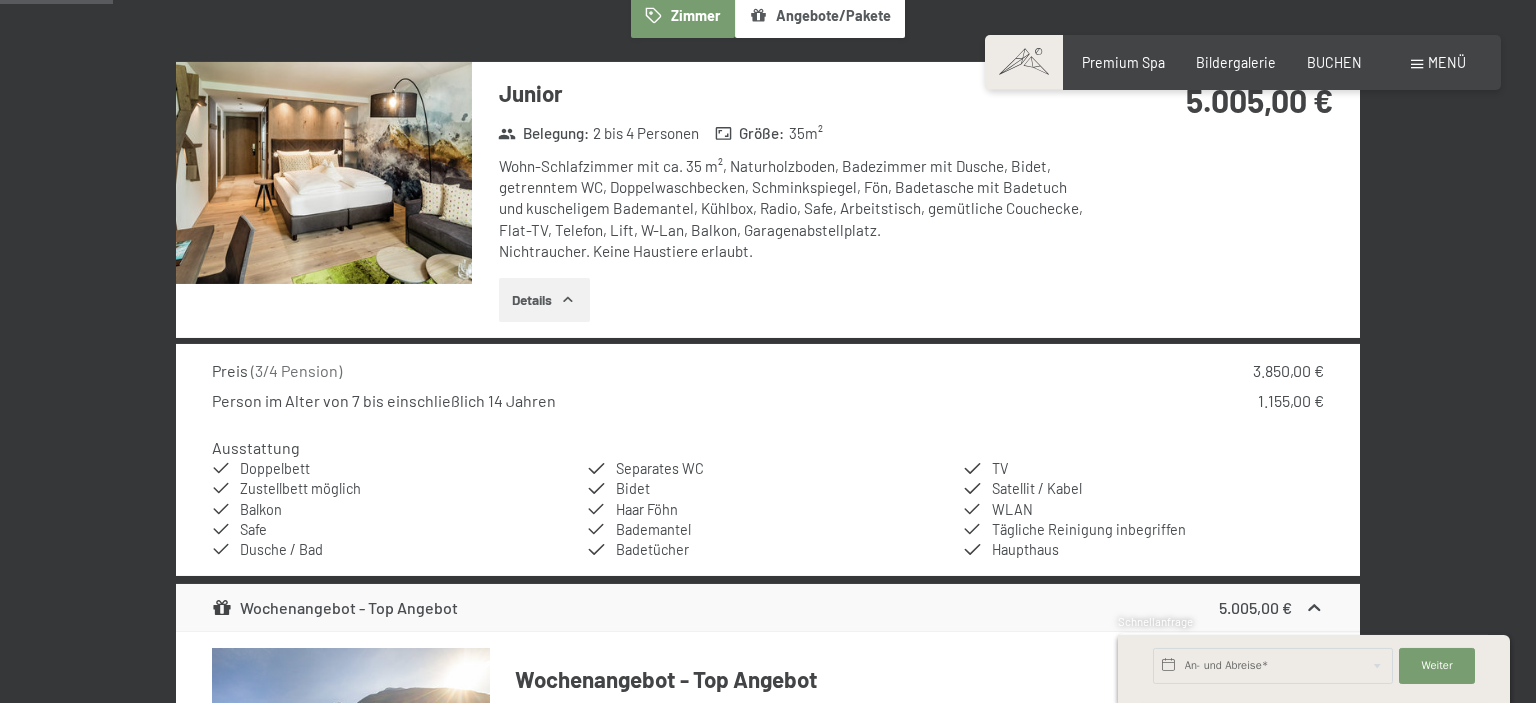 scroll, scrollTop: 463, scrollLeft: 0, axis: vertical 